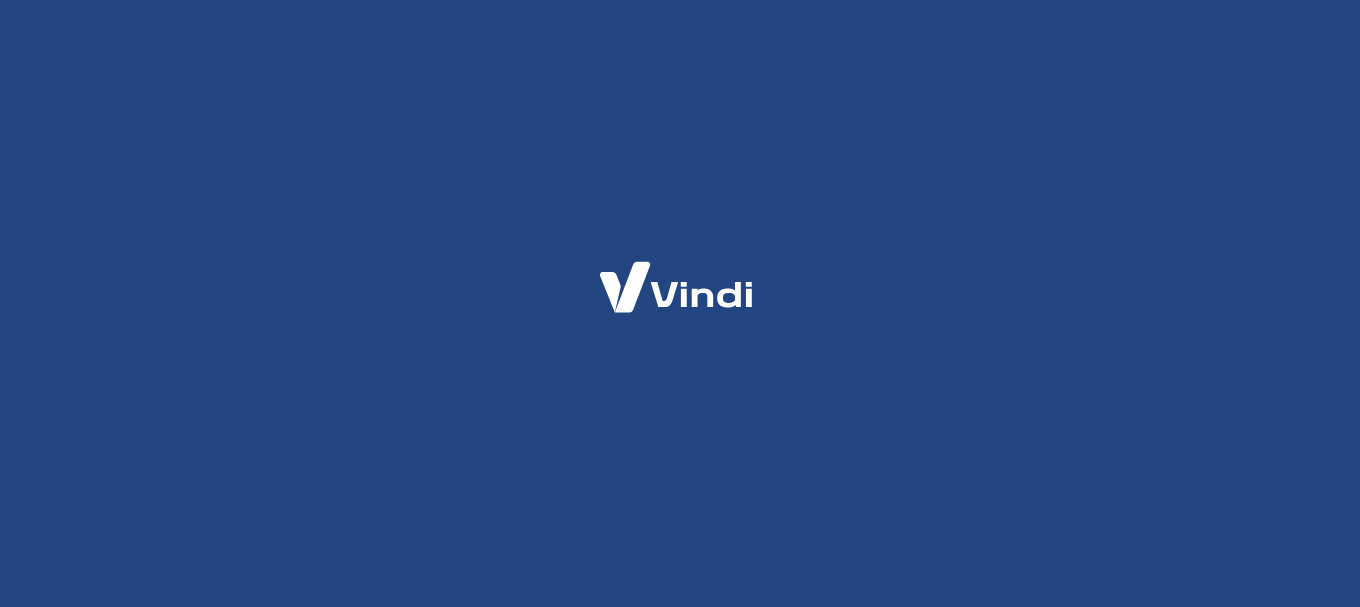 scroll, scrollTop: 0, scrollLeft: 0, axis: both 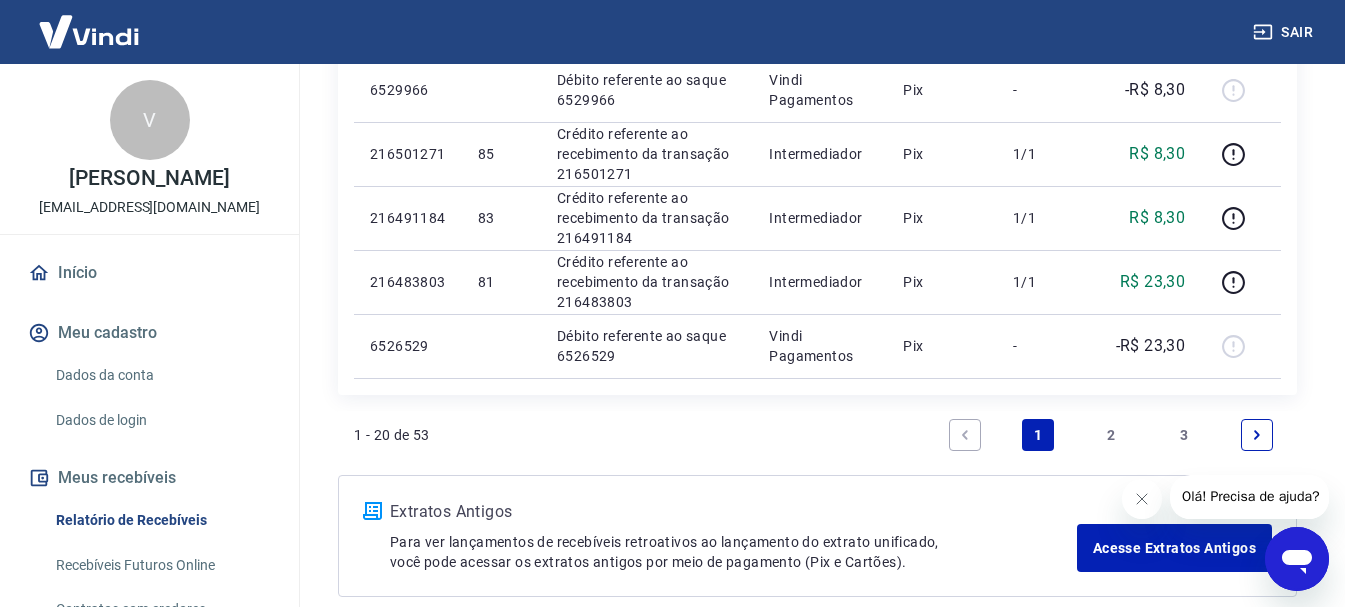 click on "2" at bounding box center (1111, 435) 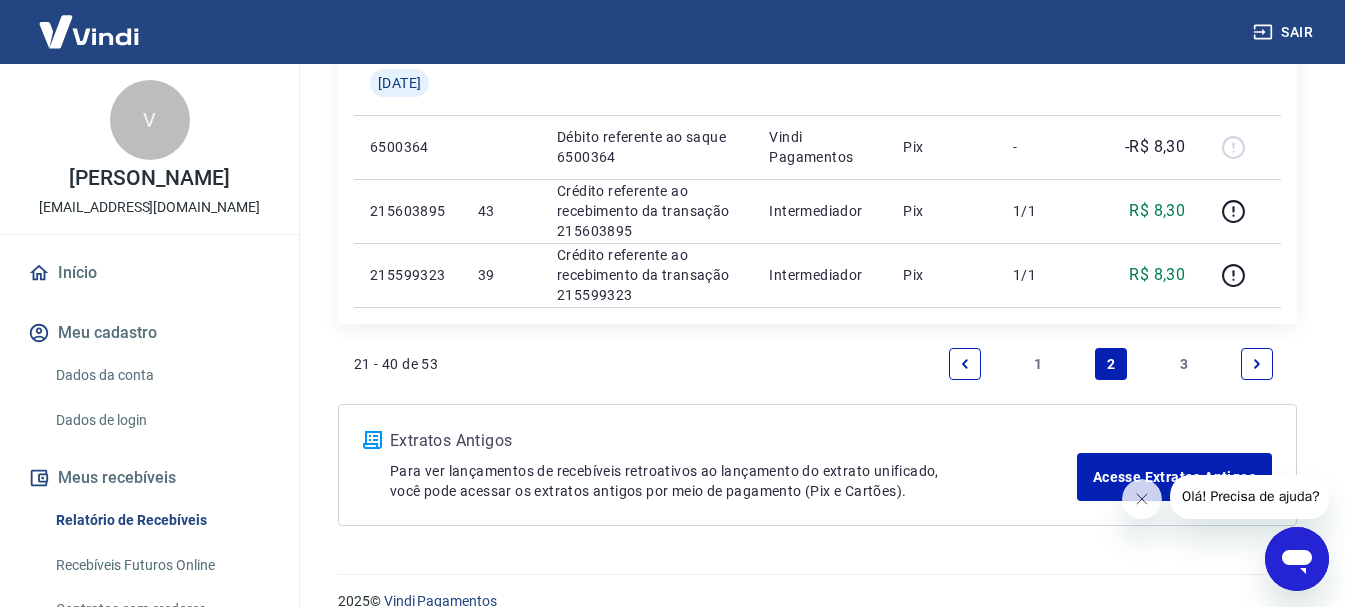 scroll, scrollTop: 1859, scrollLeft: 0, axis: vertical 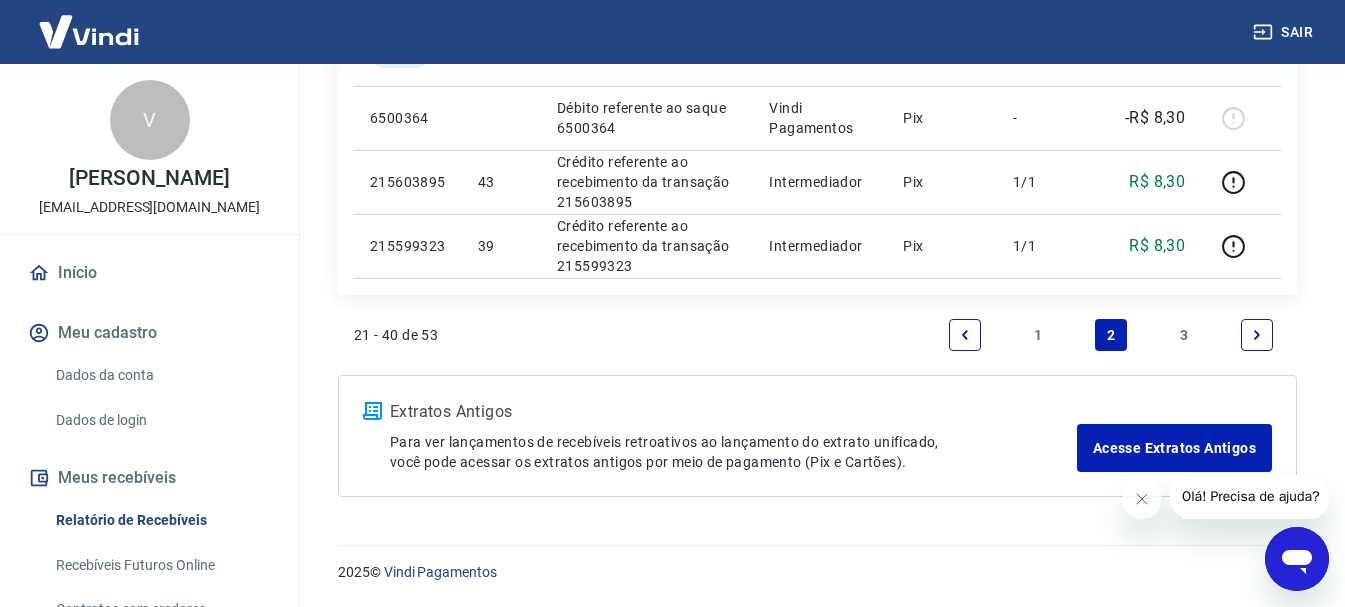 click 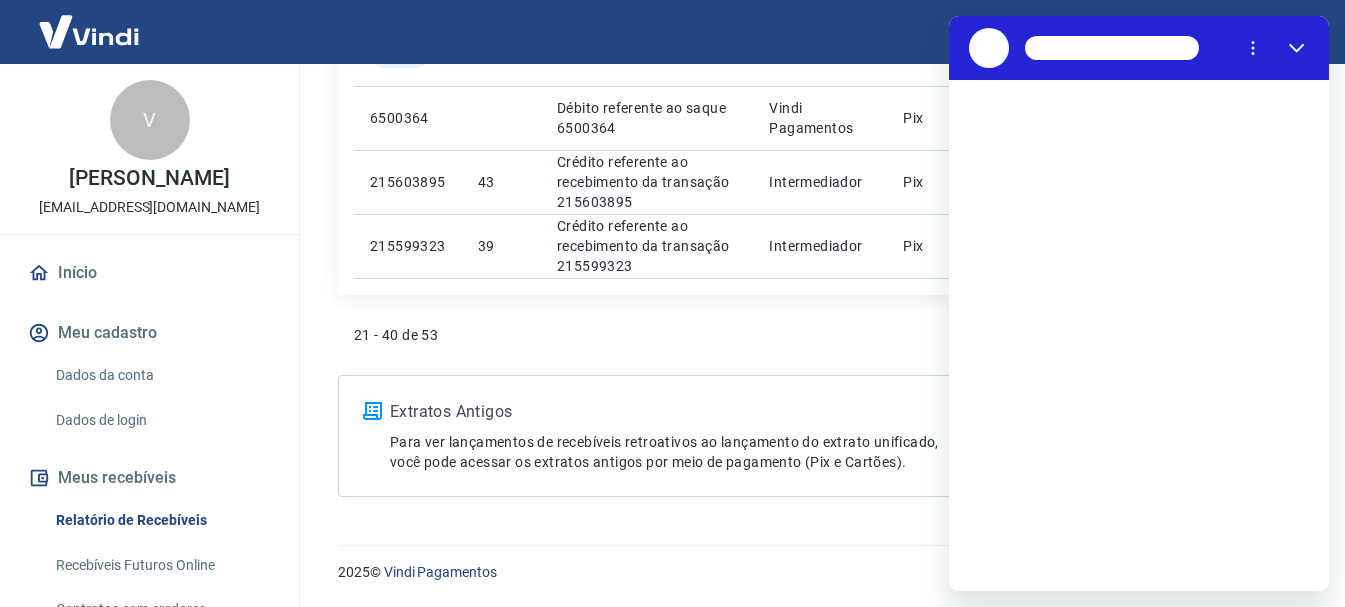 scroll, scrollTop: 0, scrollLeft: 0, axis: both 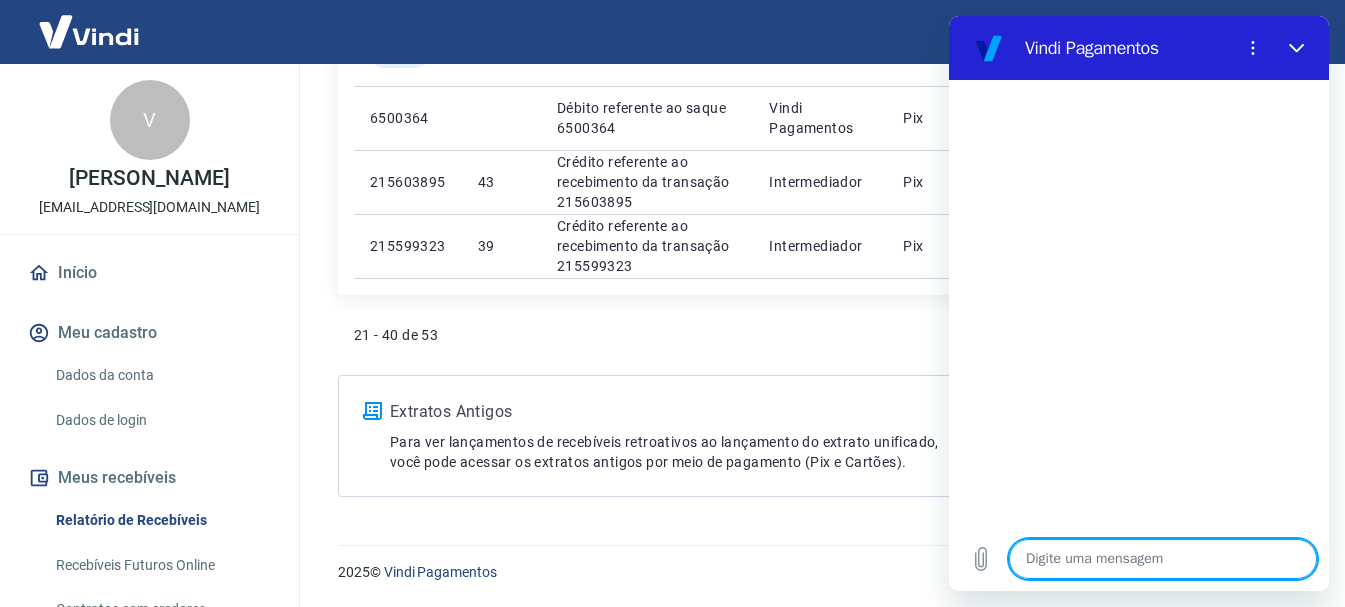 type on "N" 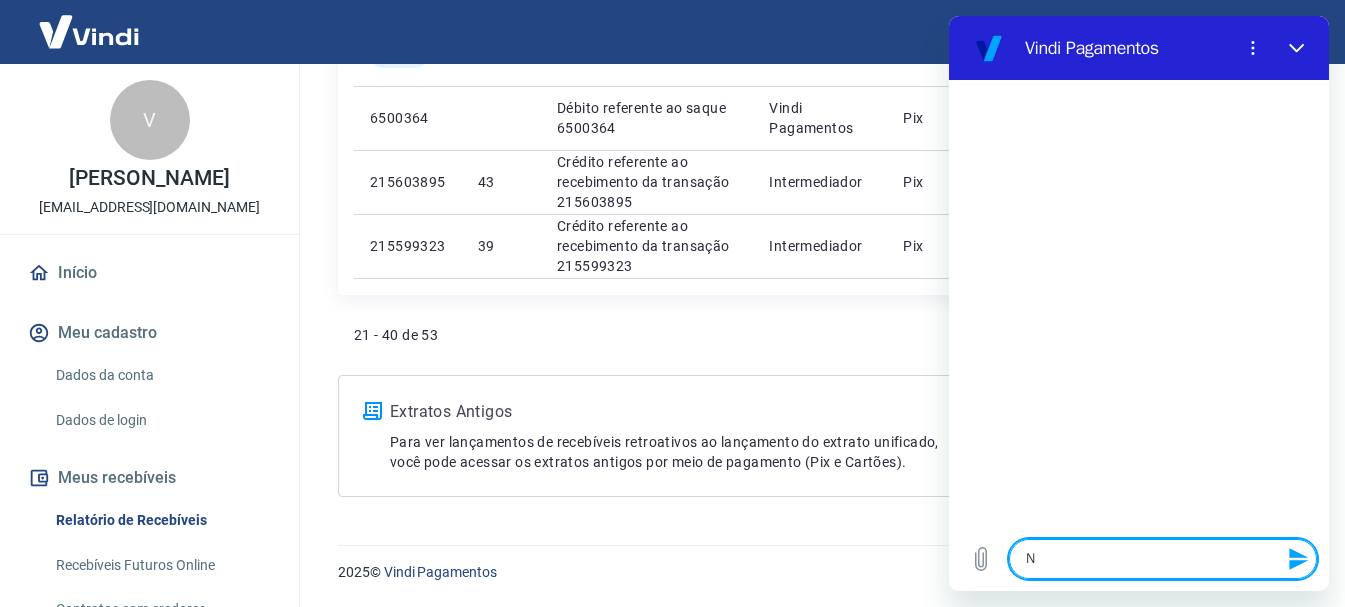 type on "Nu" 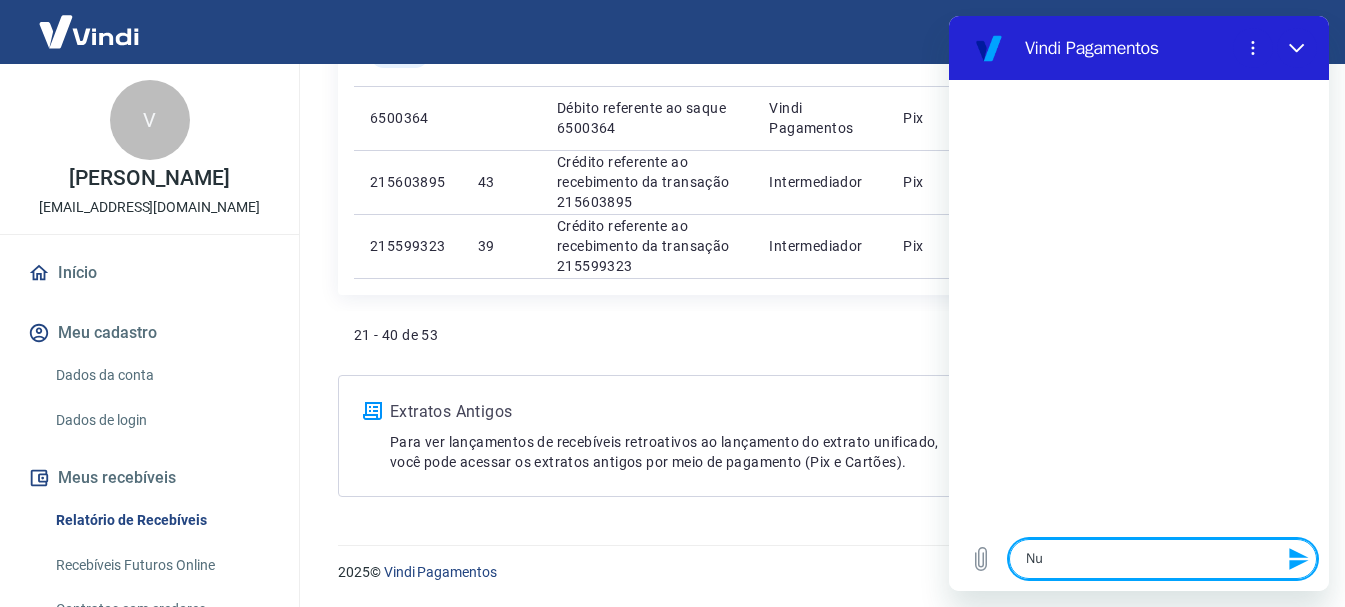 type on "Nun" 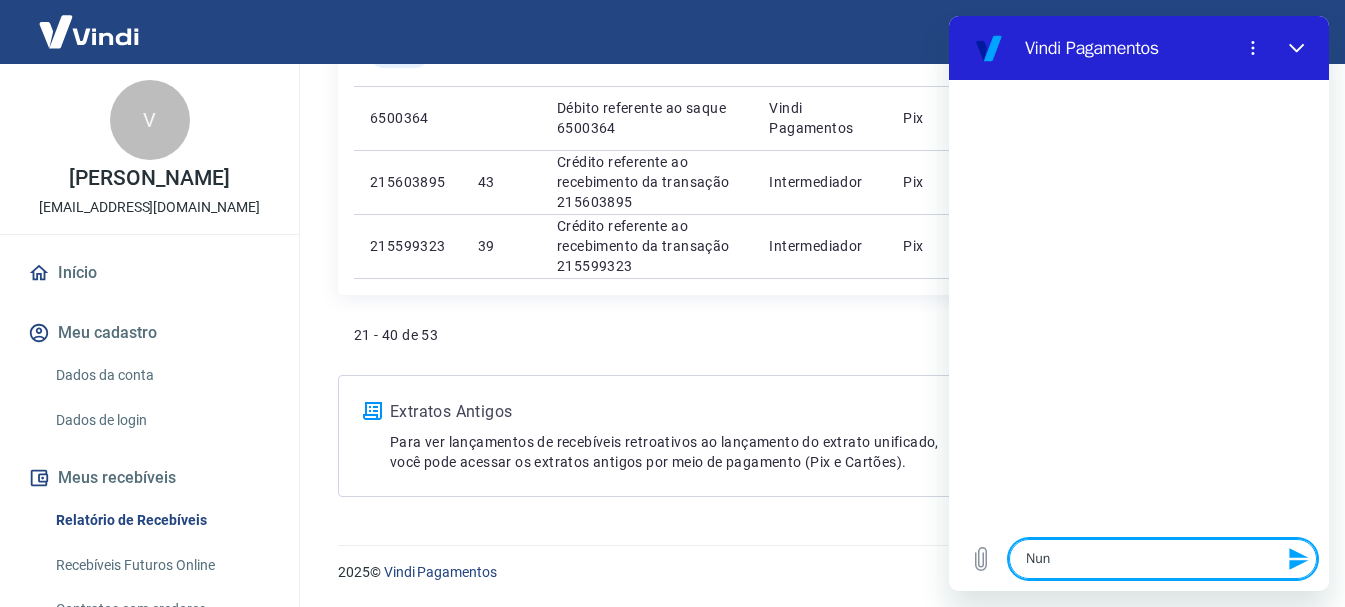 type on "Nunc" 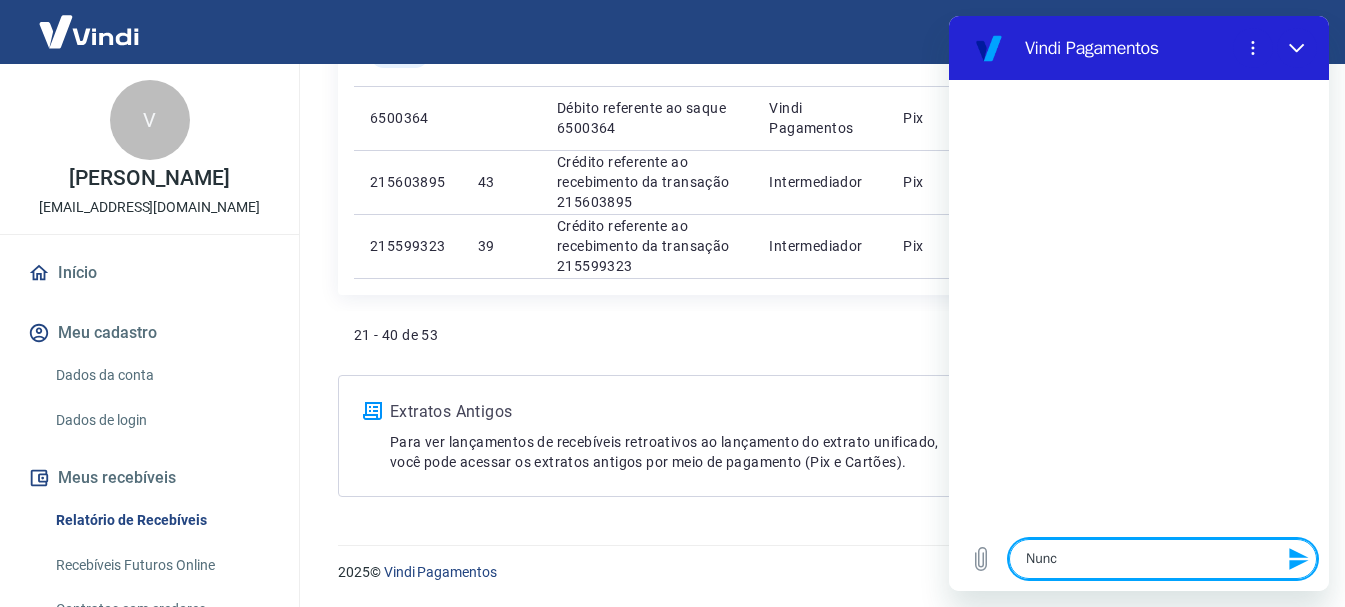 type on "Nunca" 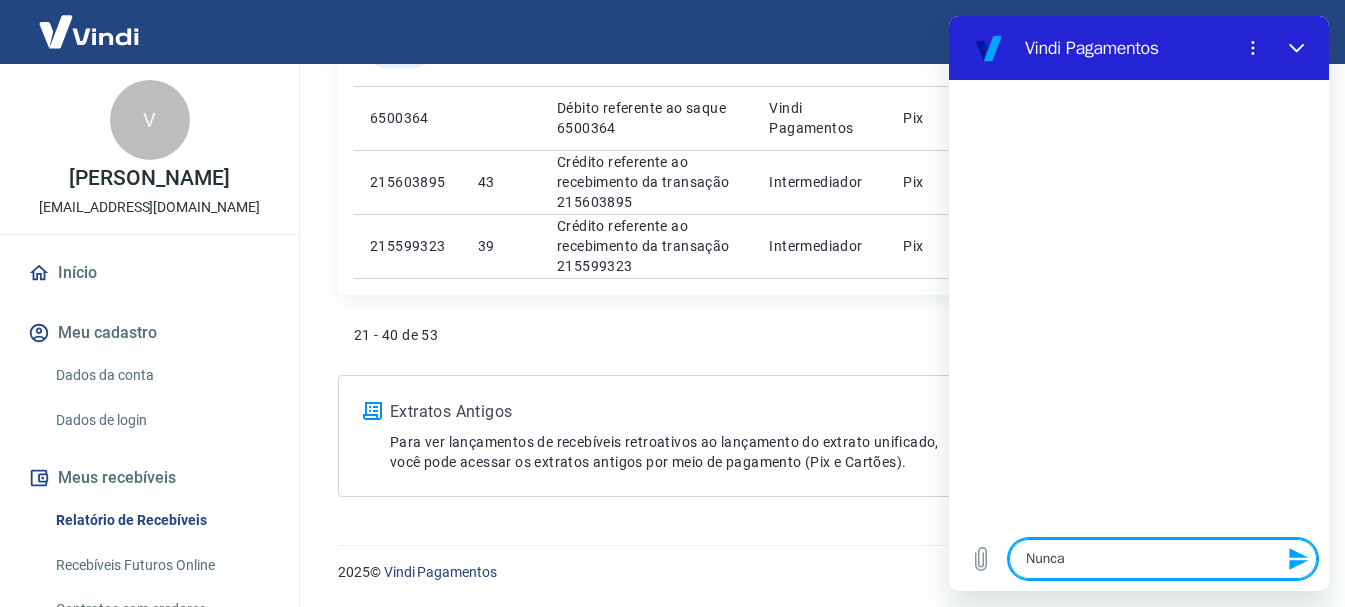 type on "Nunca" 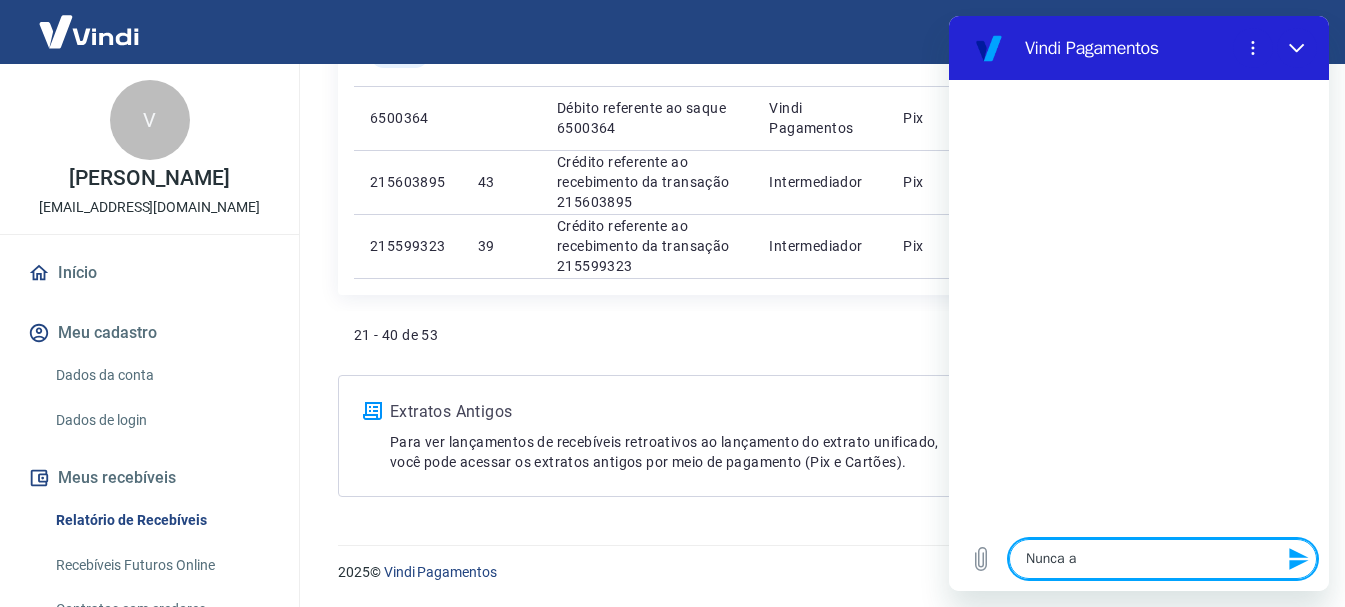 type on "Nunca ac" 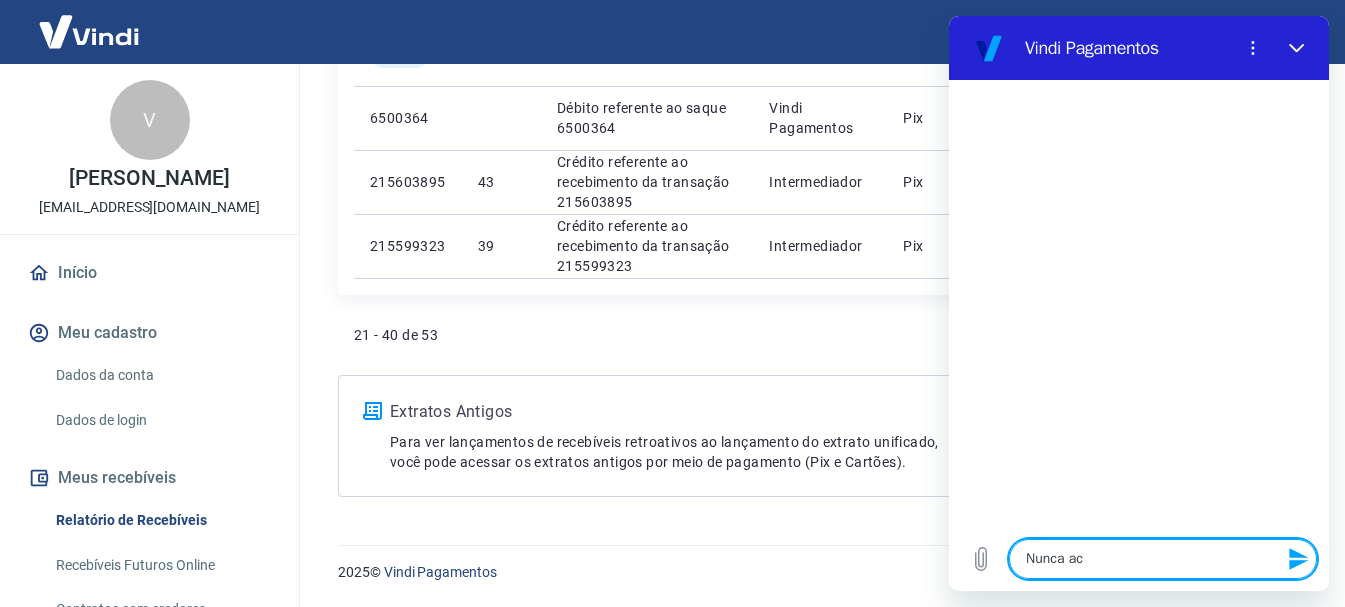type on "Nunca ace" 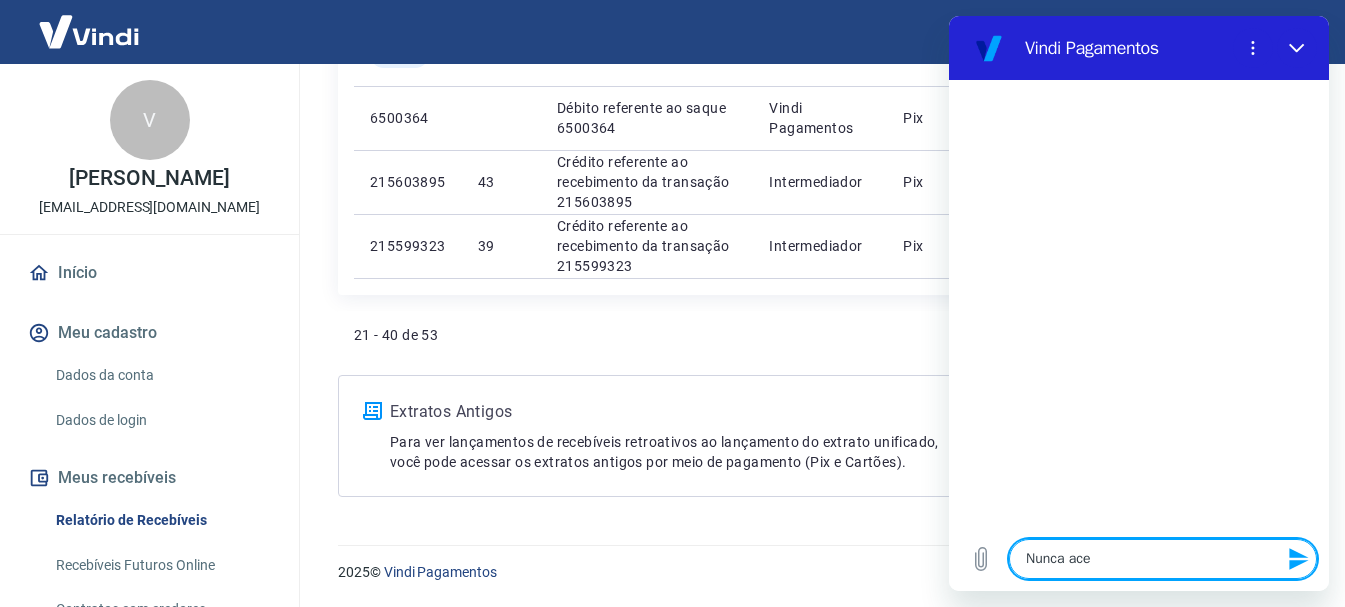 type on "Nunca aces" 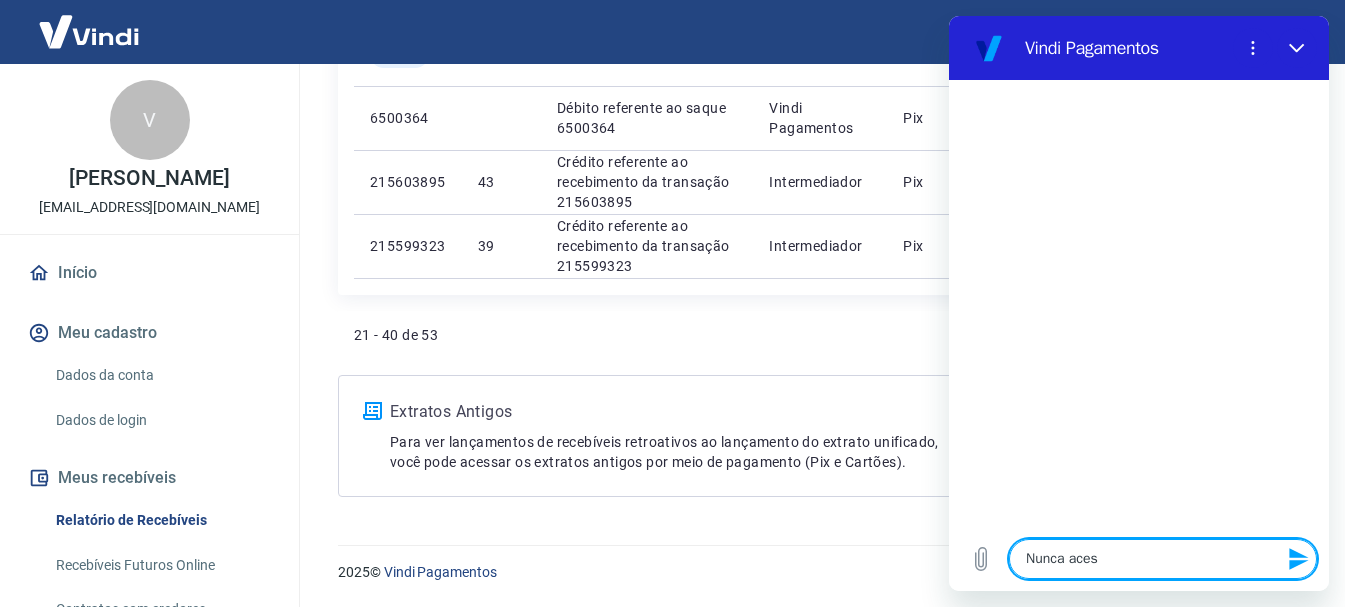 type on "Nunca acess" 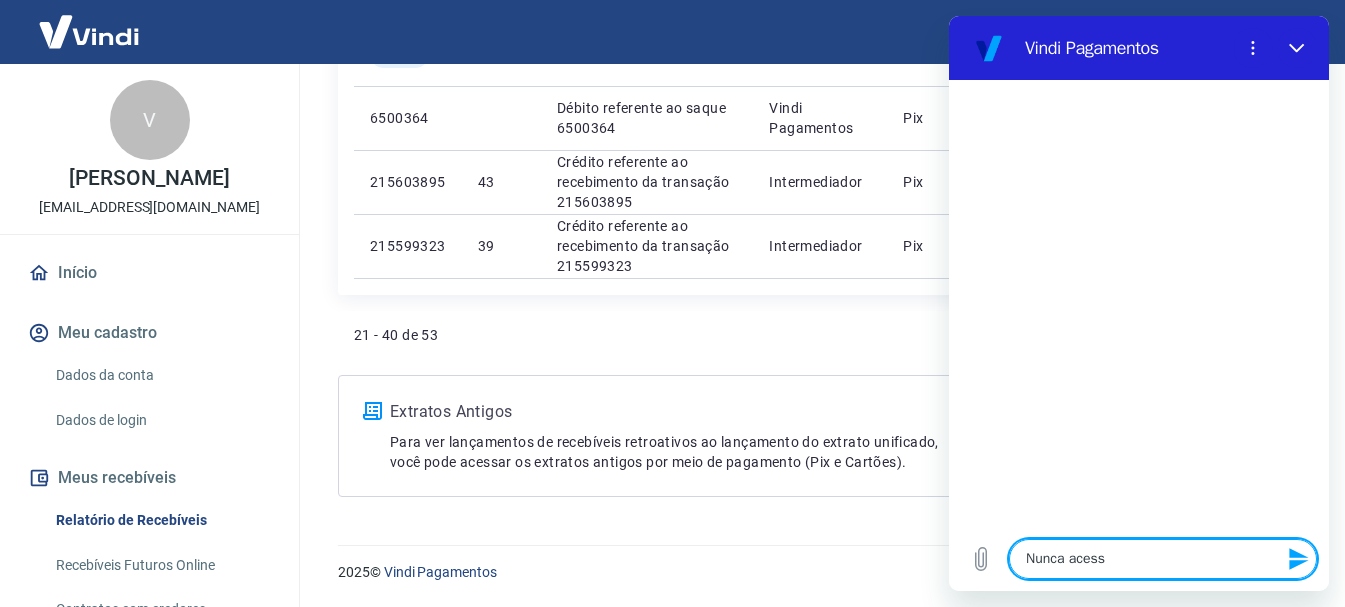 type on "Nunca acesse" 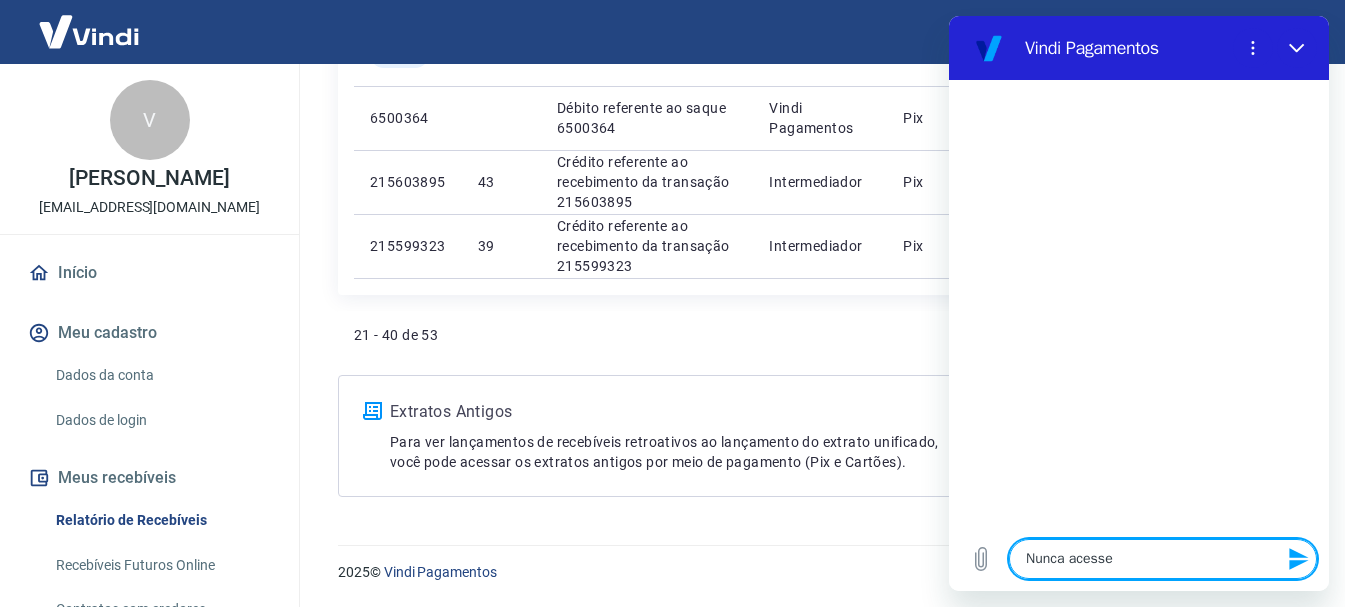 type on "Nunca acessei" 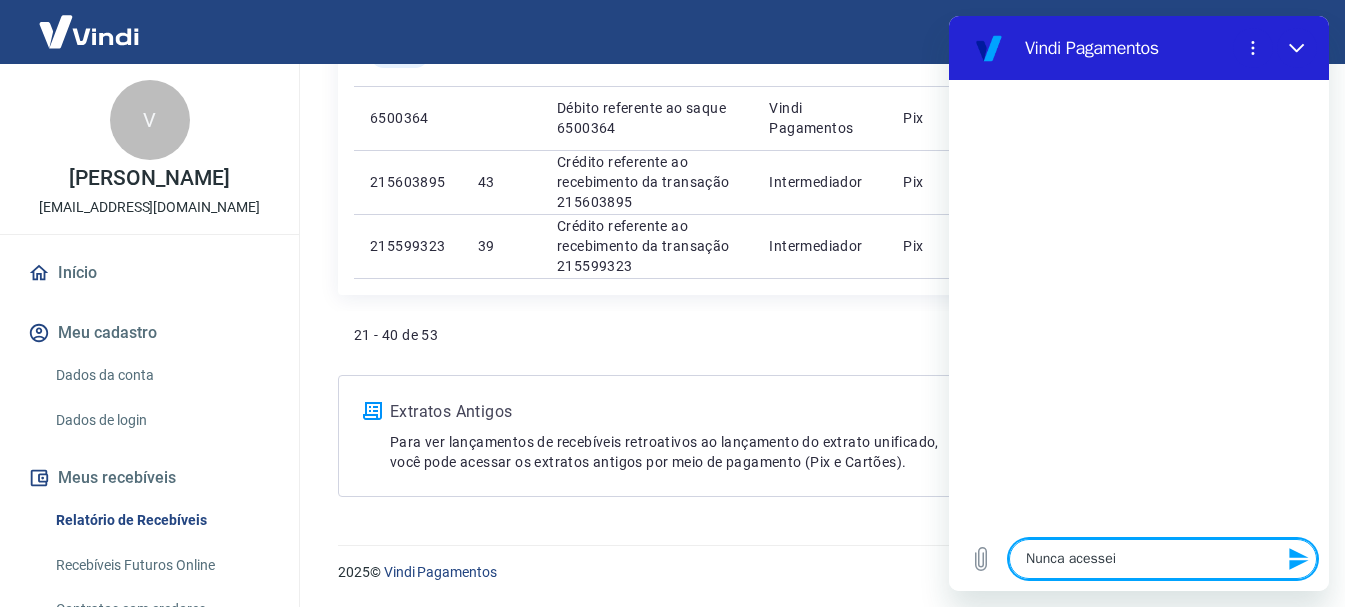 type on "Nunca acessei" 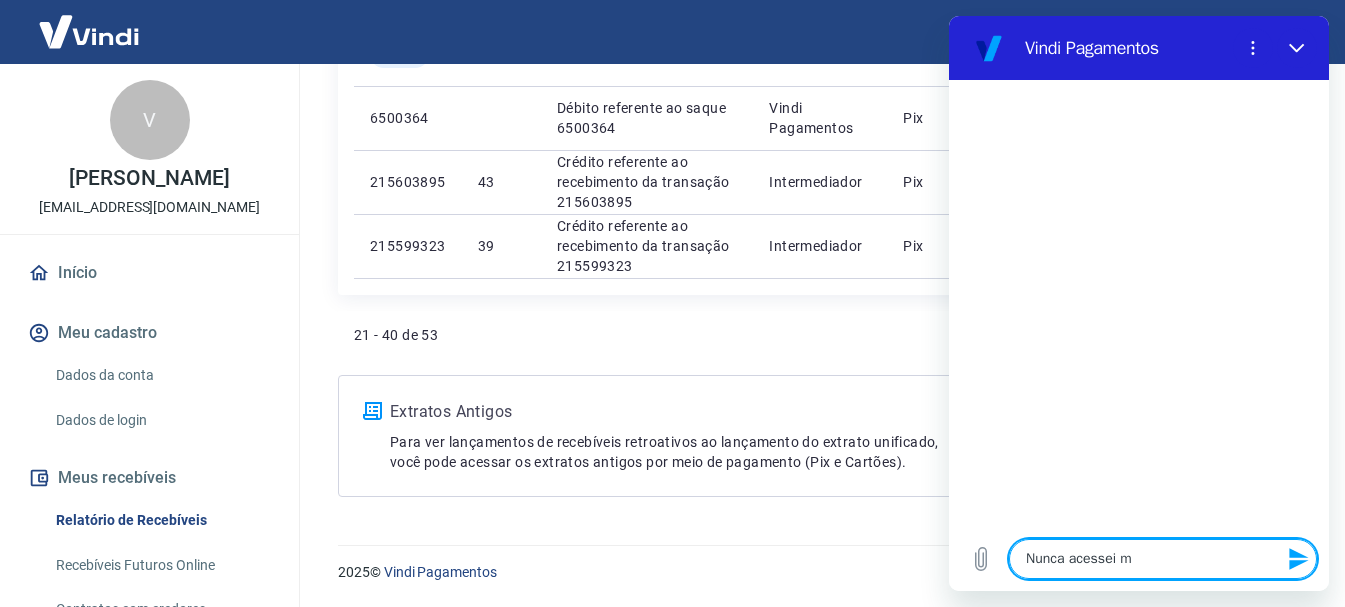 type on "Nunca acessei mi" 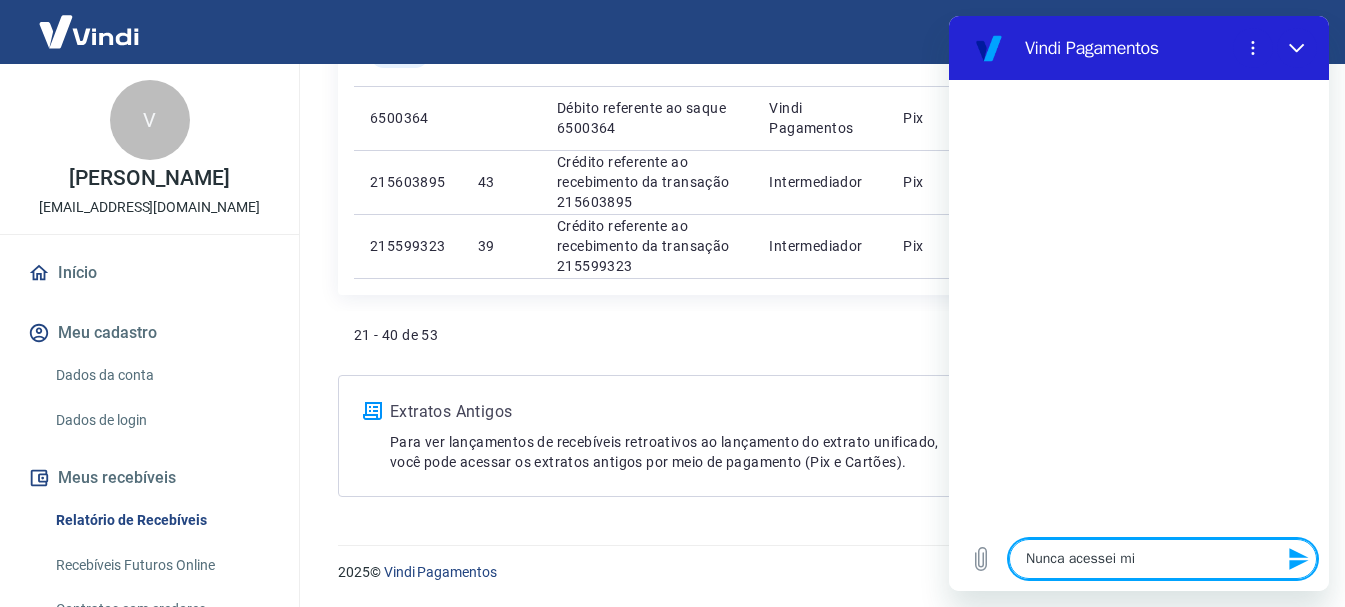 type on "Nunca acessei min" 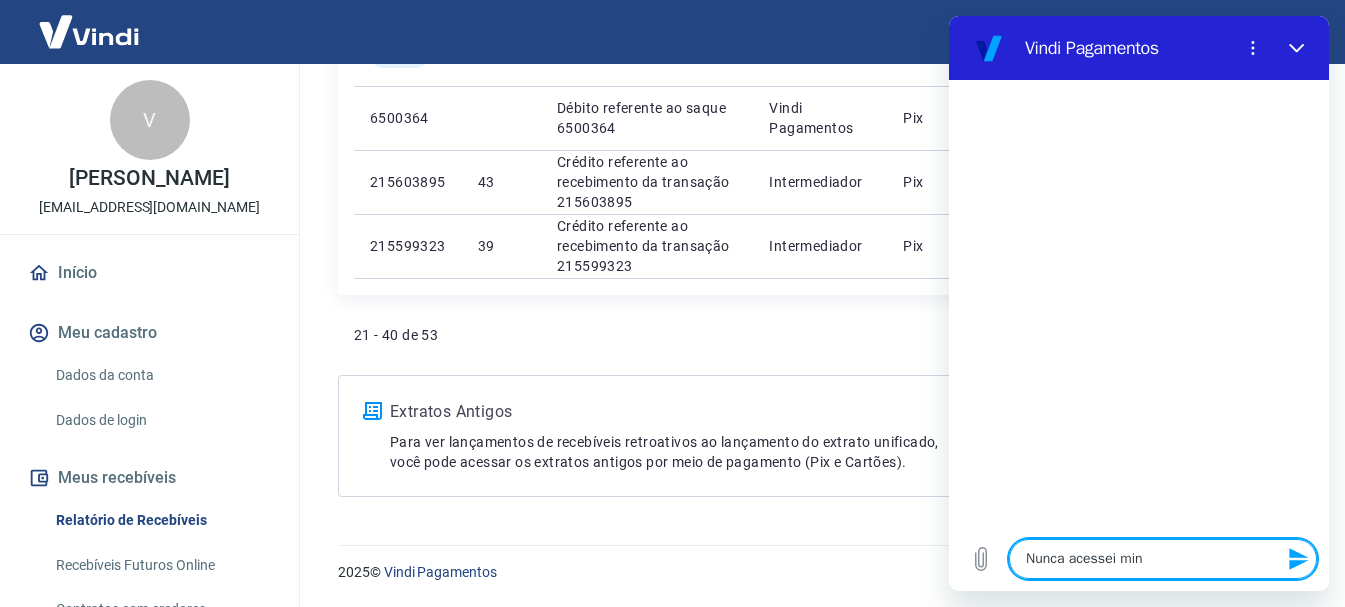 type on "Nunca acessei minh" 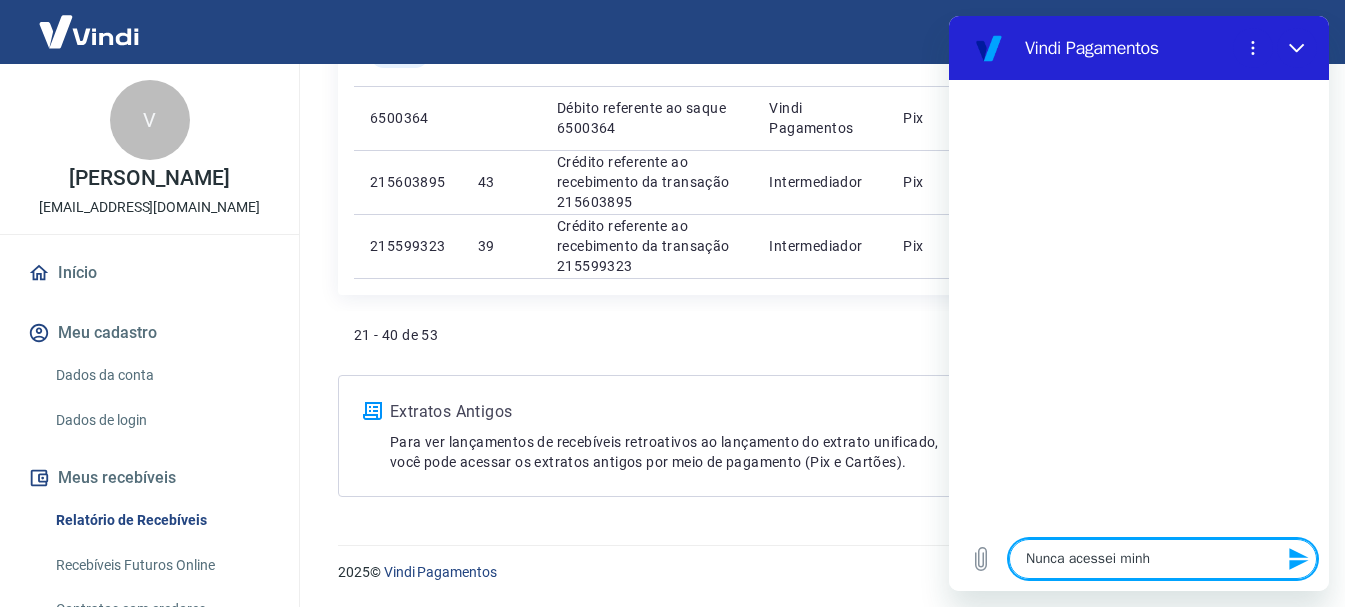type on "Nunca acessei minha" 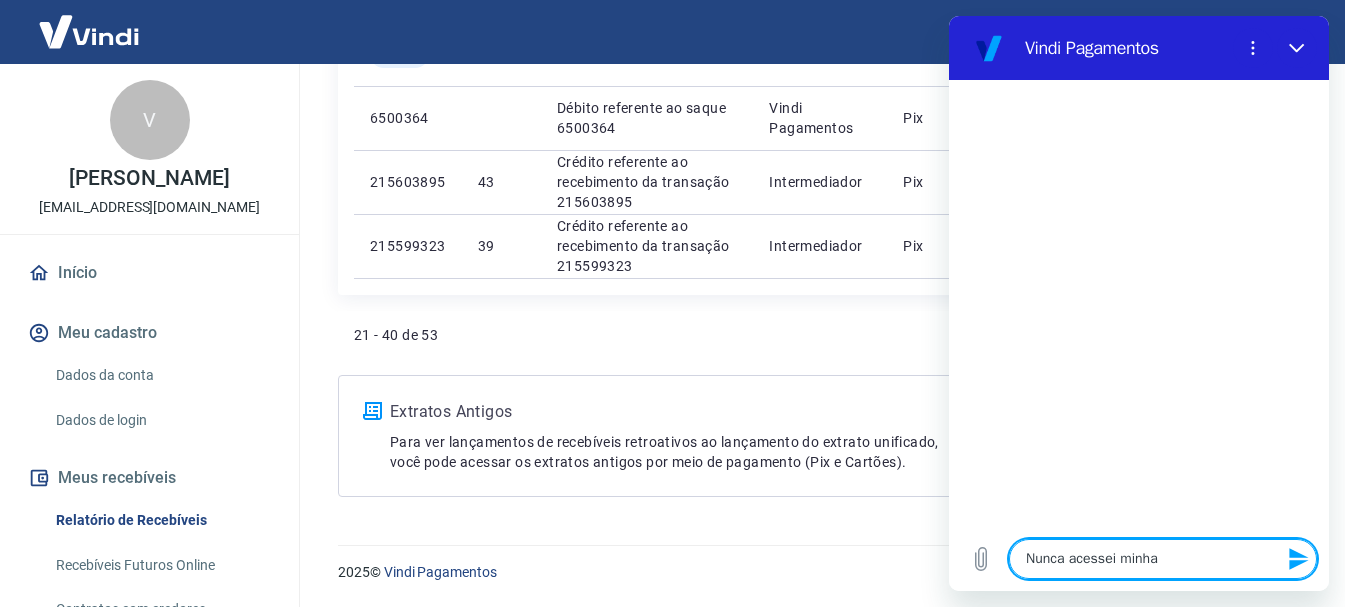 type on "Nunca acessei minha" 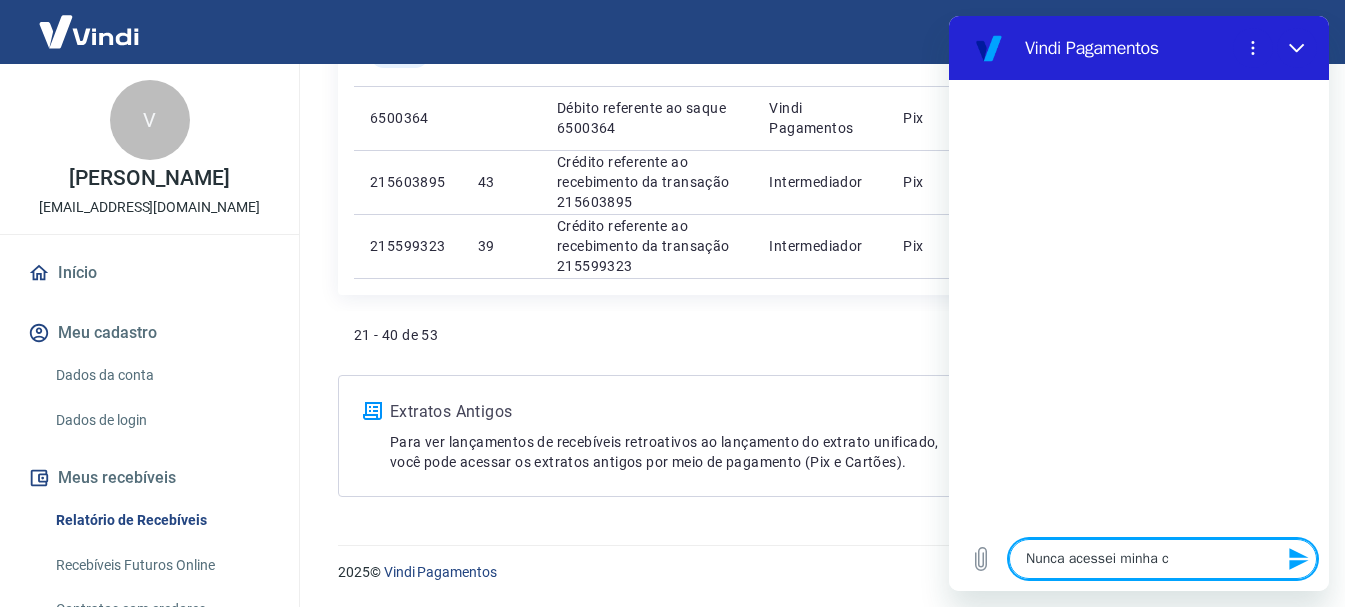 type on "Nunca acessei minha co" 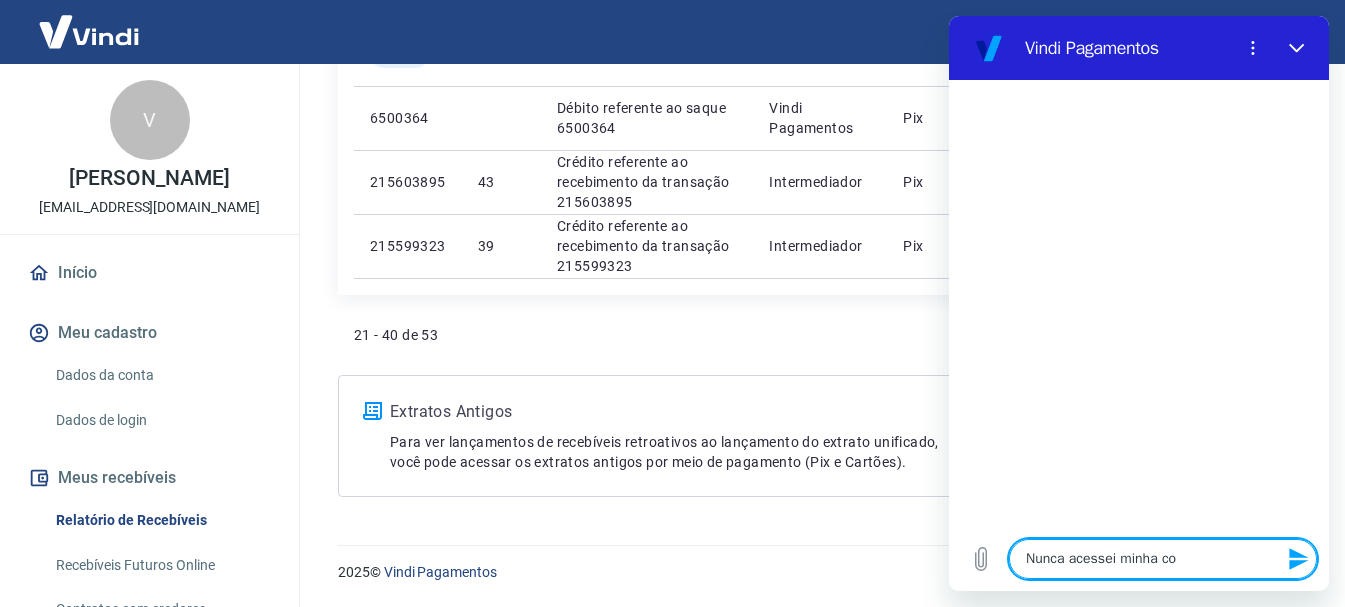 type on "Nunca acessei minha con" 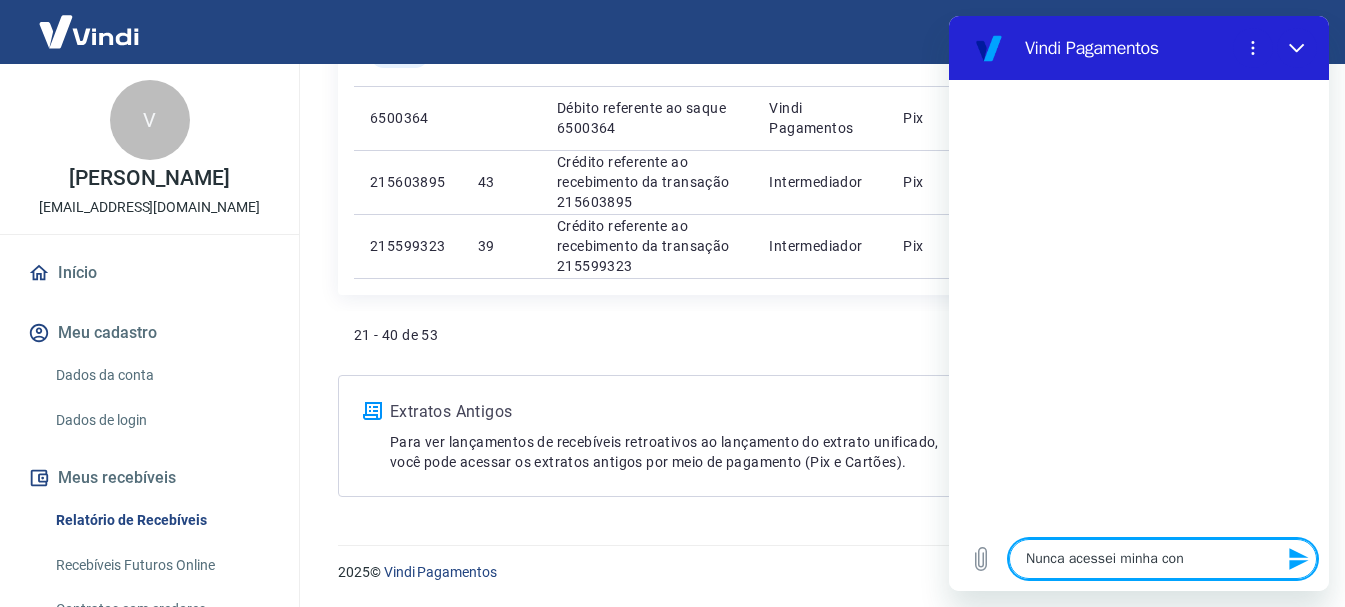type on "Nunca acessei minha cont" 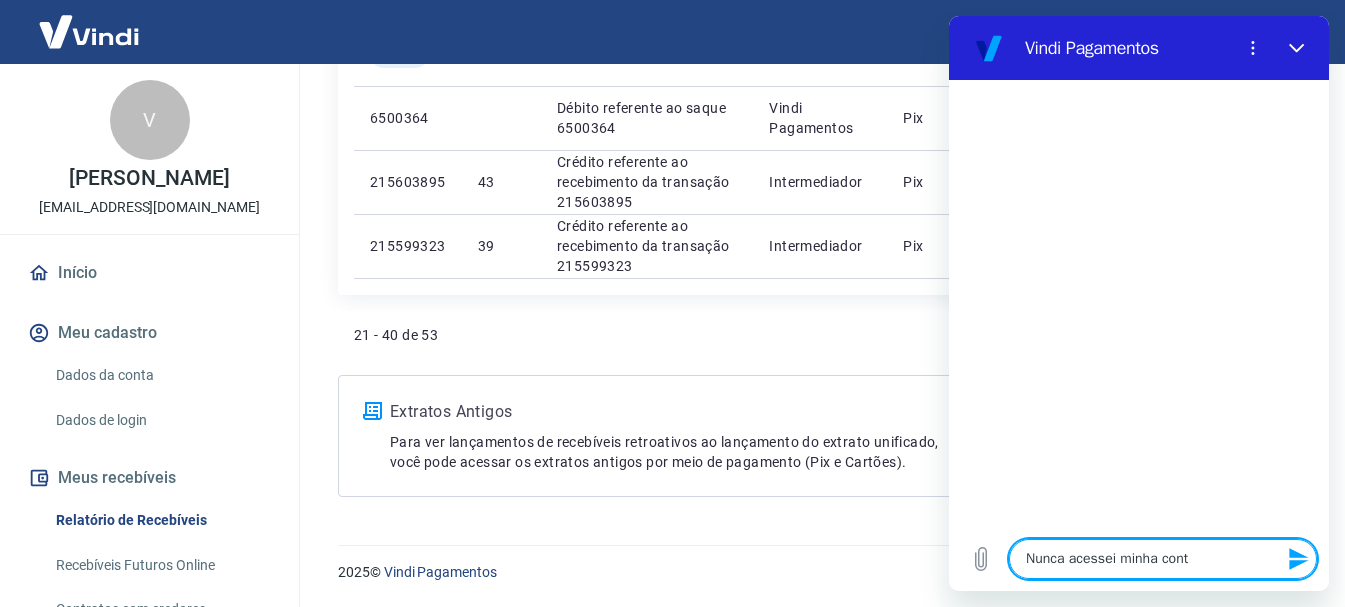 type on "Nunca acessei minha conta" 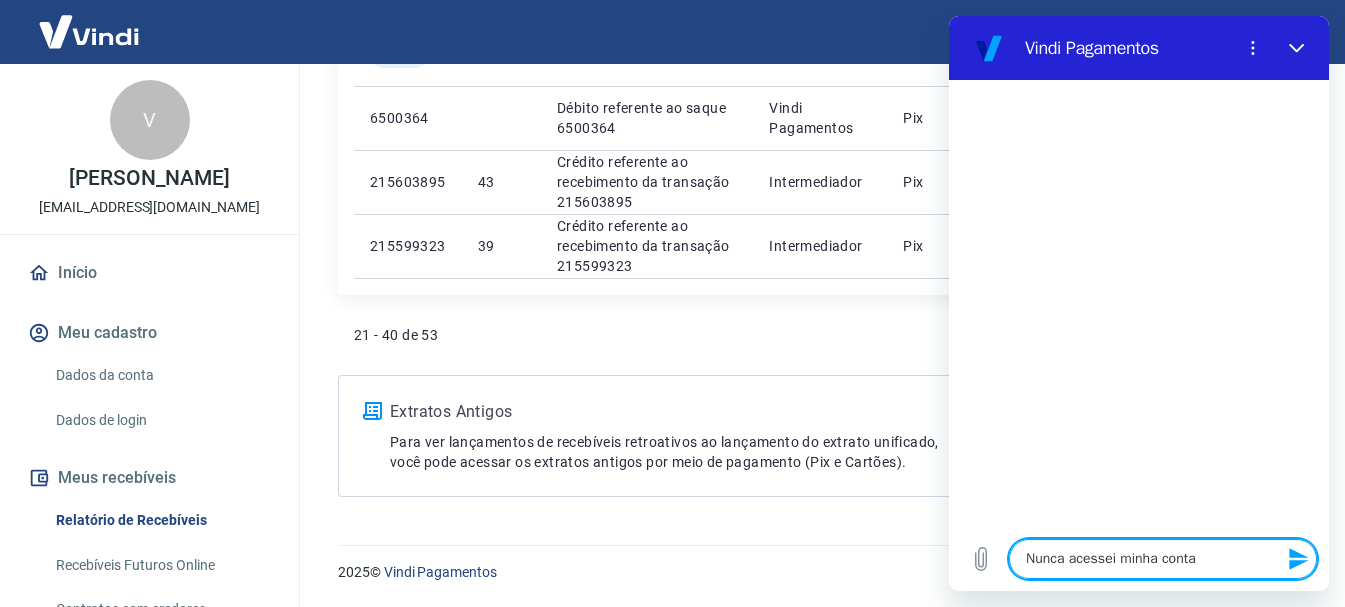 type on "Nunca acessei minha conta" 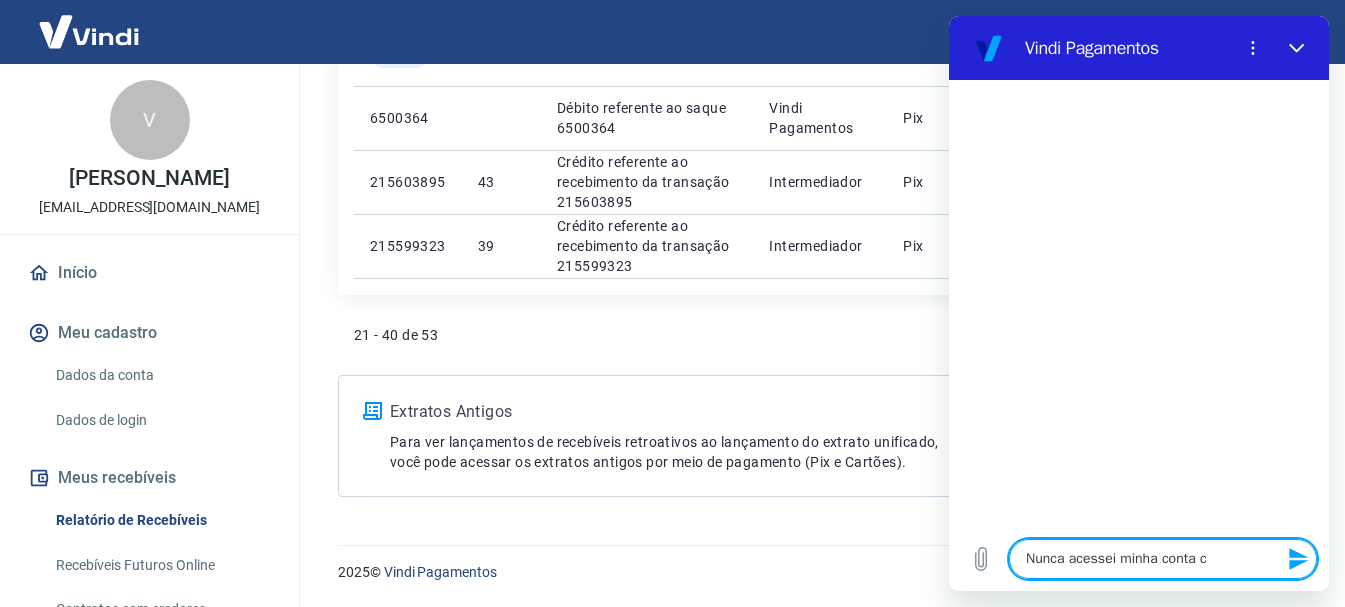 type on "Nunca acessei minha conta co" 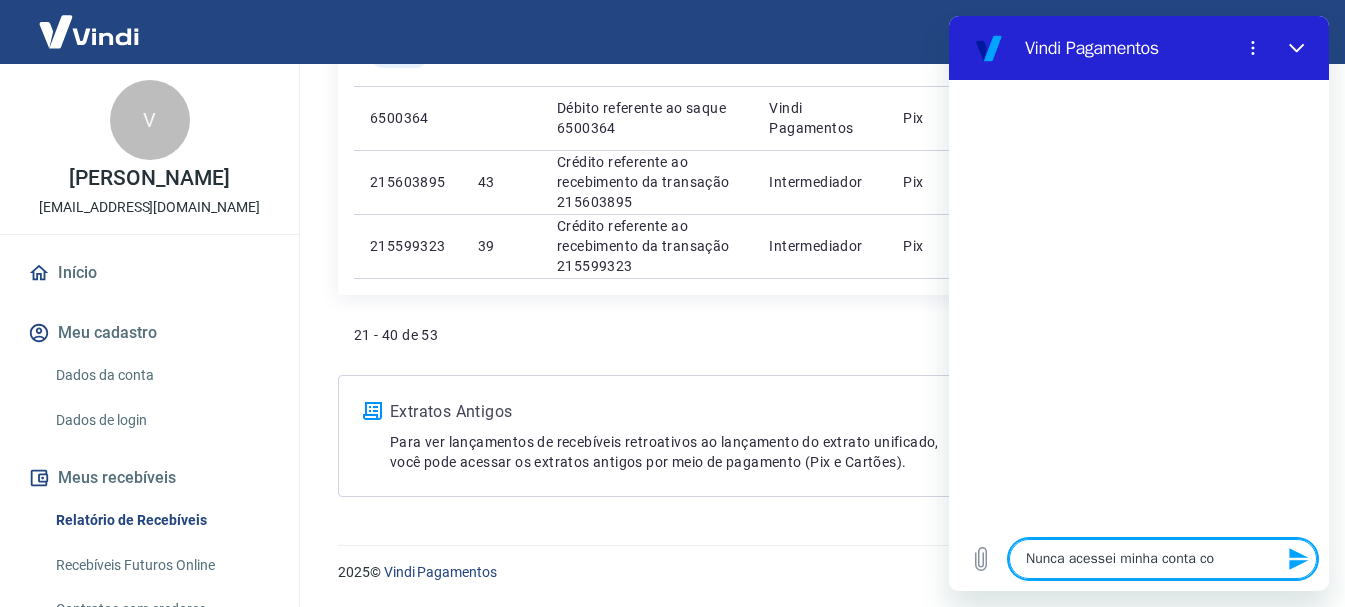 type on "x" 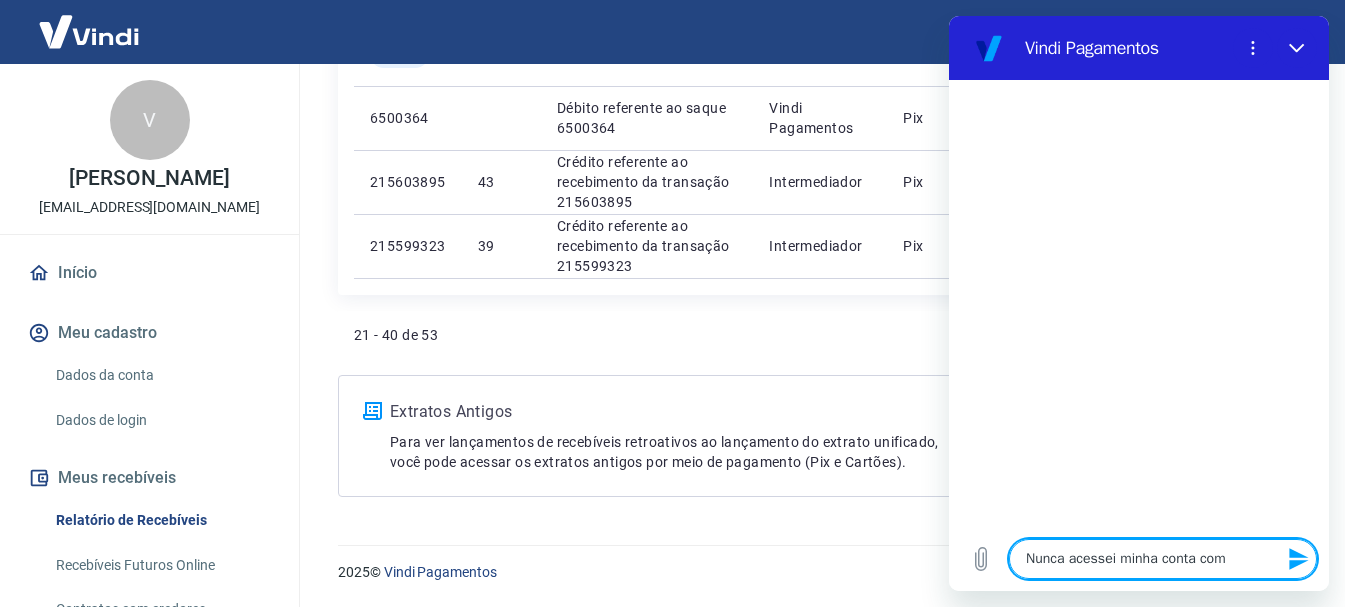 type on "Nunca acessei minha conta como" 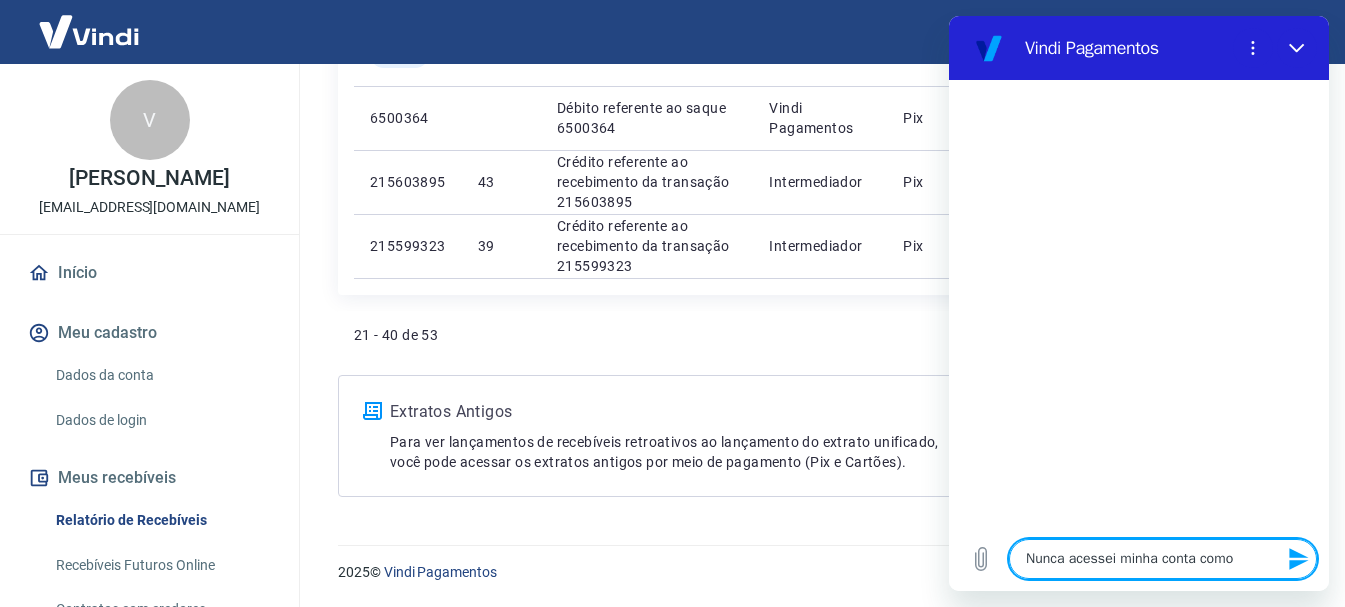 type on "Nunca acessei minha conta como" 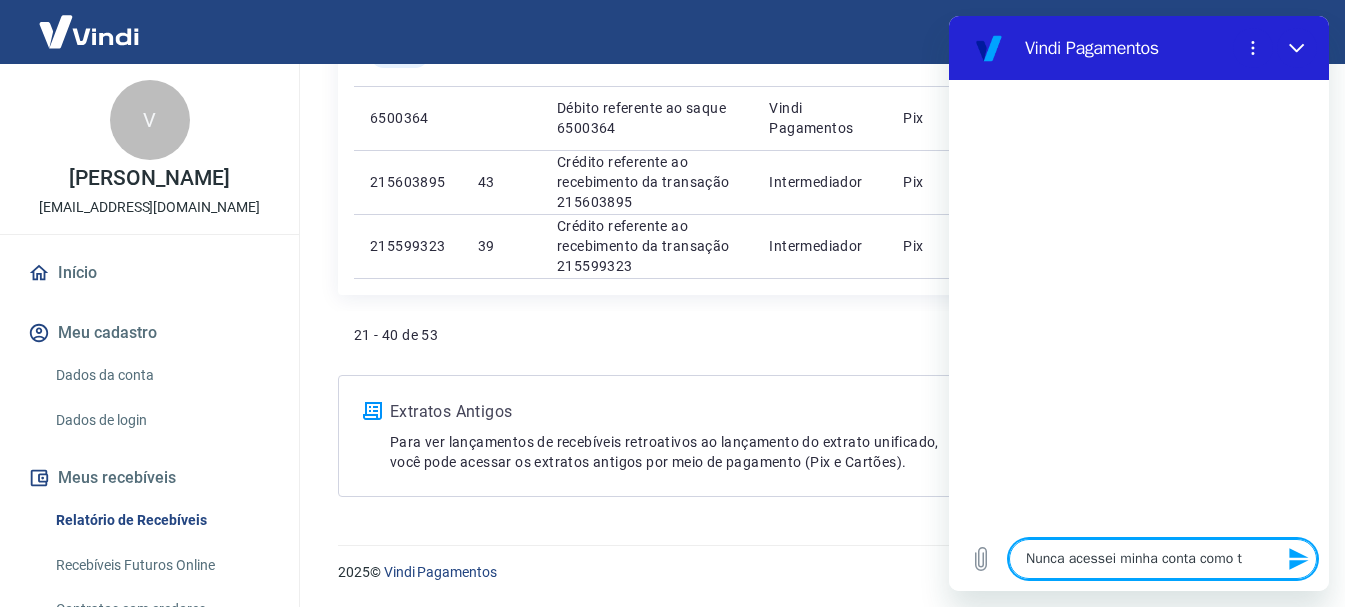 type on "Nunca acessei minha conta como te" 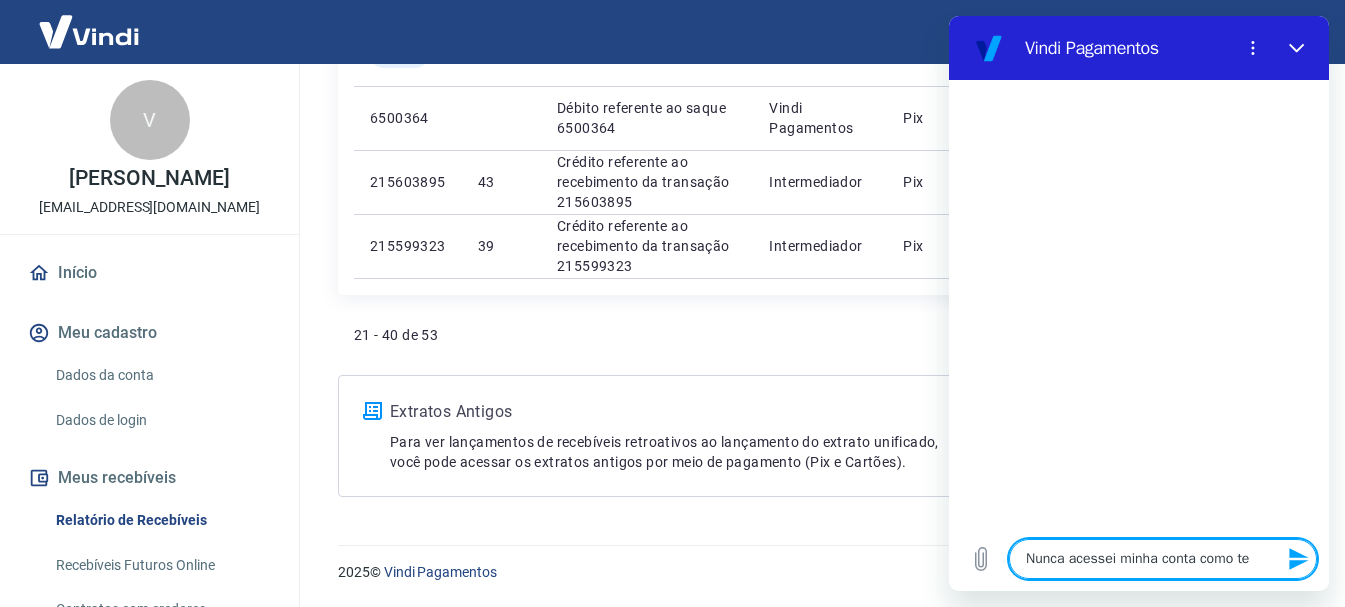 type on "Nunca acessei minha conta como ten" 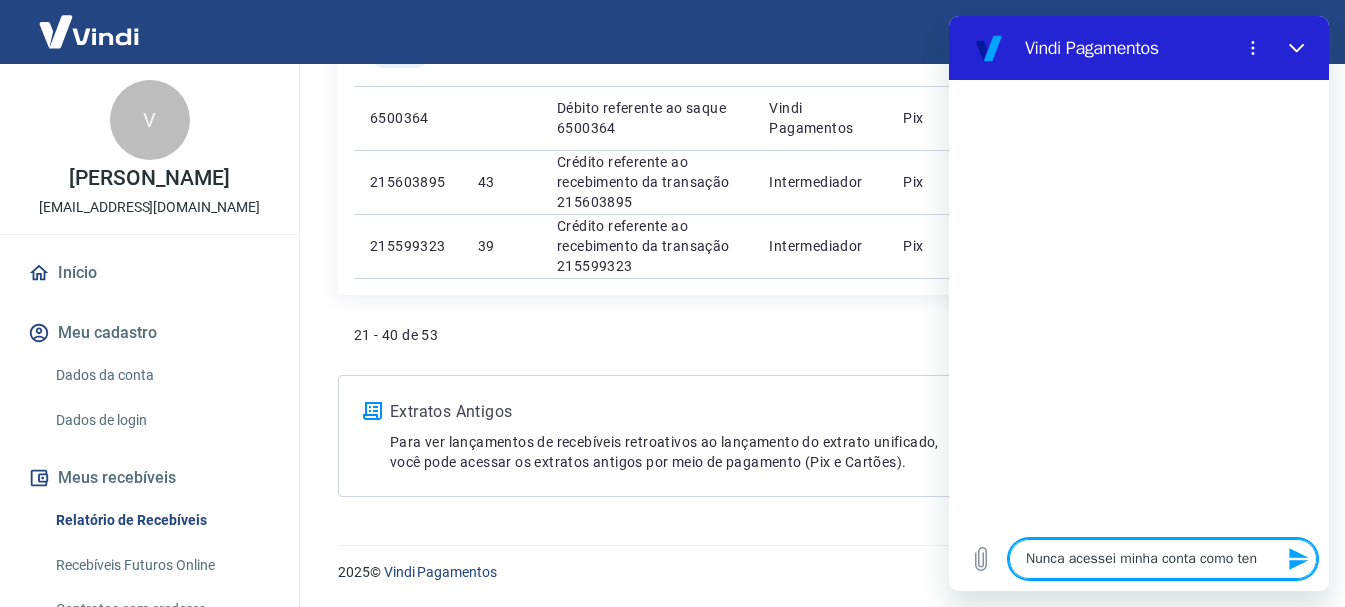 type on "Nunca acessei minha conta como tenh" 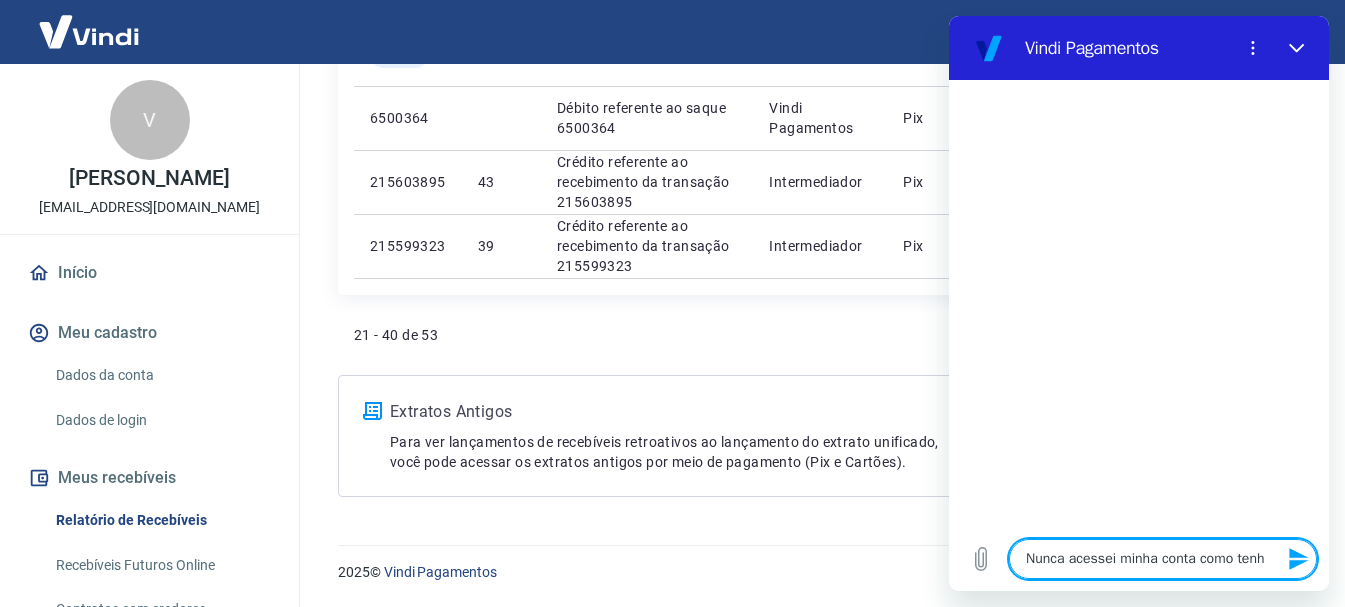 type on "Nunca acessei minha conta como tenho" 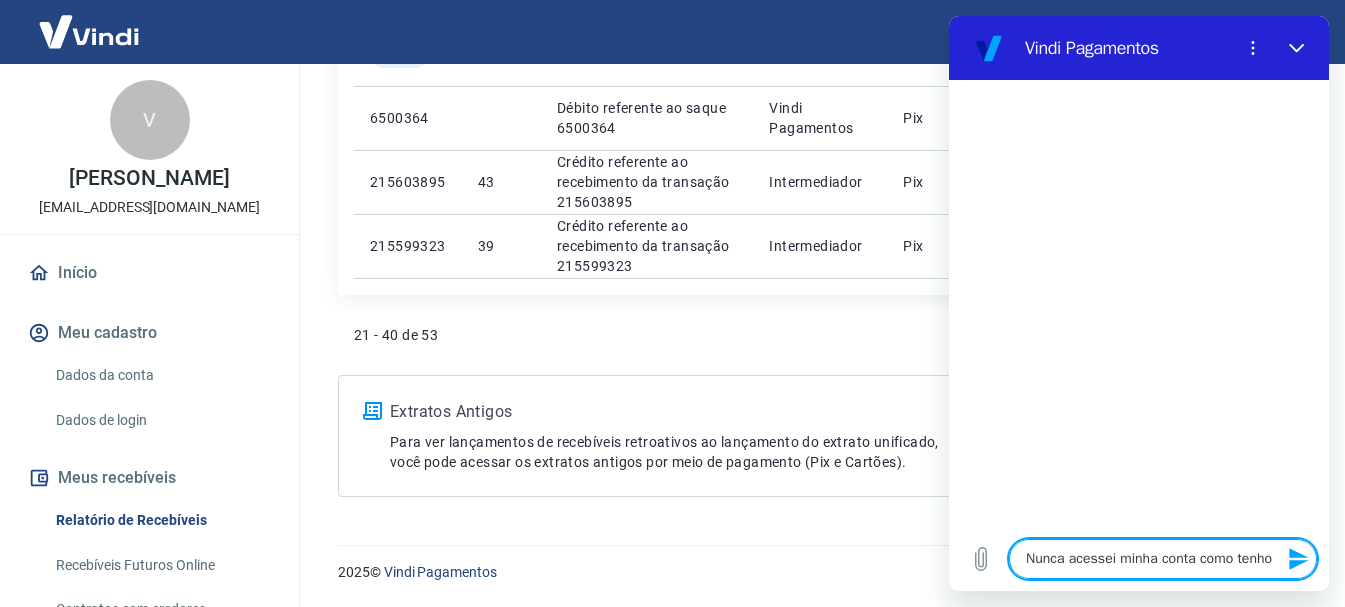 type on "Nunca acessei minha conta como tenho" 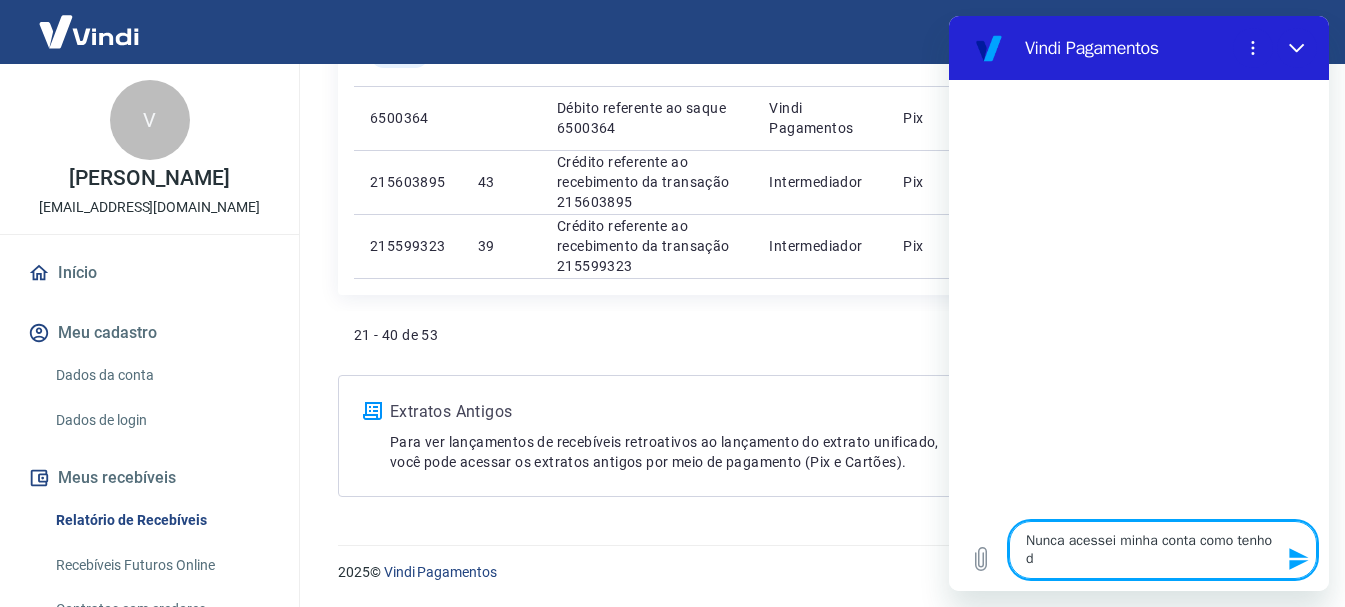 type on "Nunca acessei minha conta como tenho de" 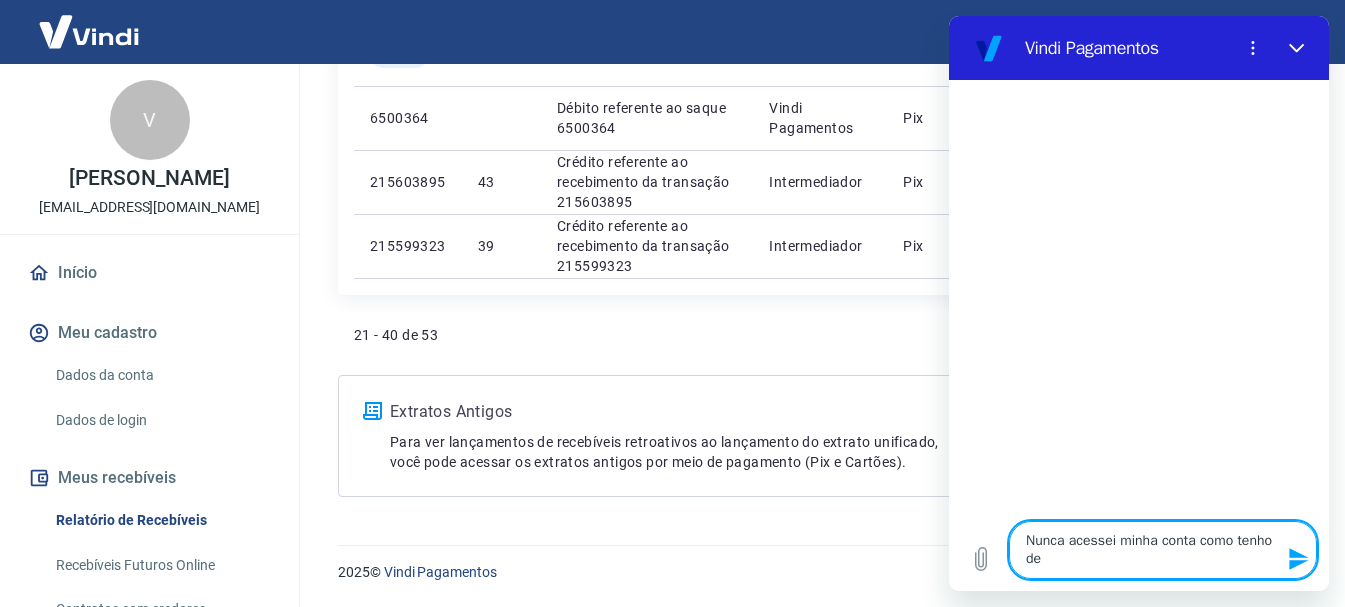 type on "Nunca acessei minha conta como tenho deb" 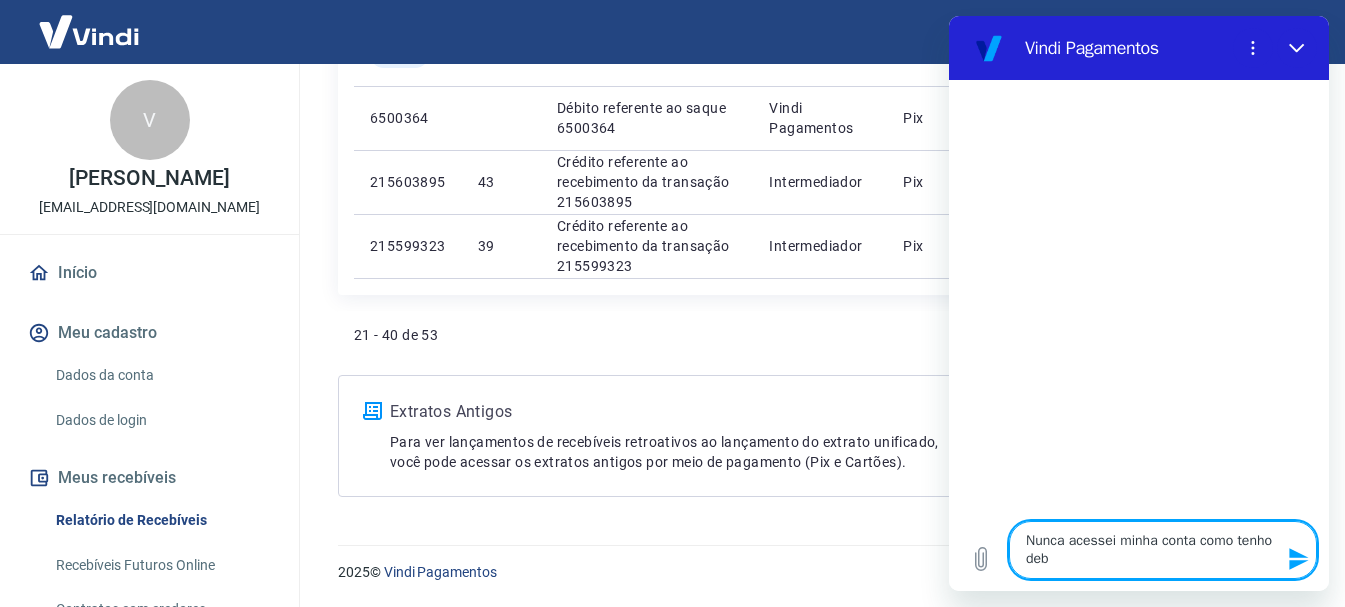 type on "Nunca acessei minha conta como tenho debi" 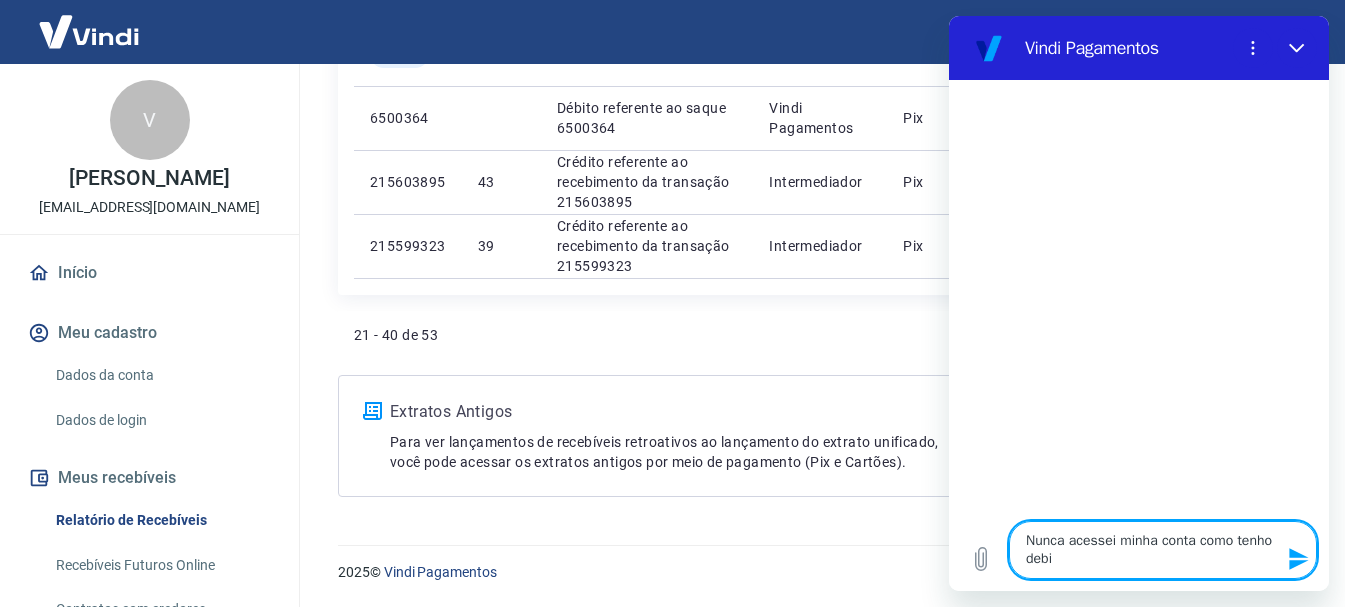 type on "Nunca acessei minha conta como tenho debit" 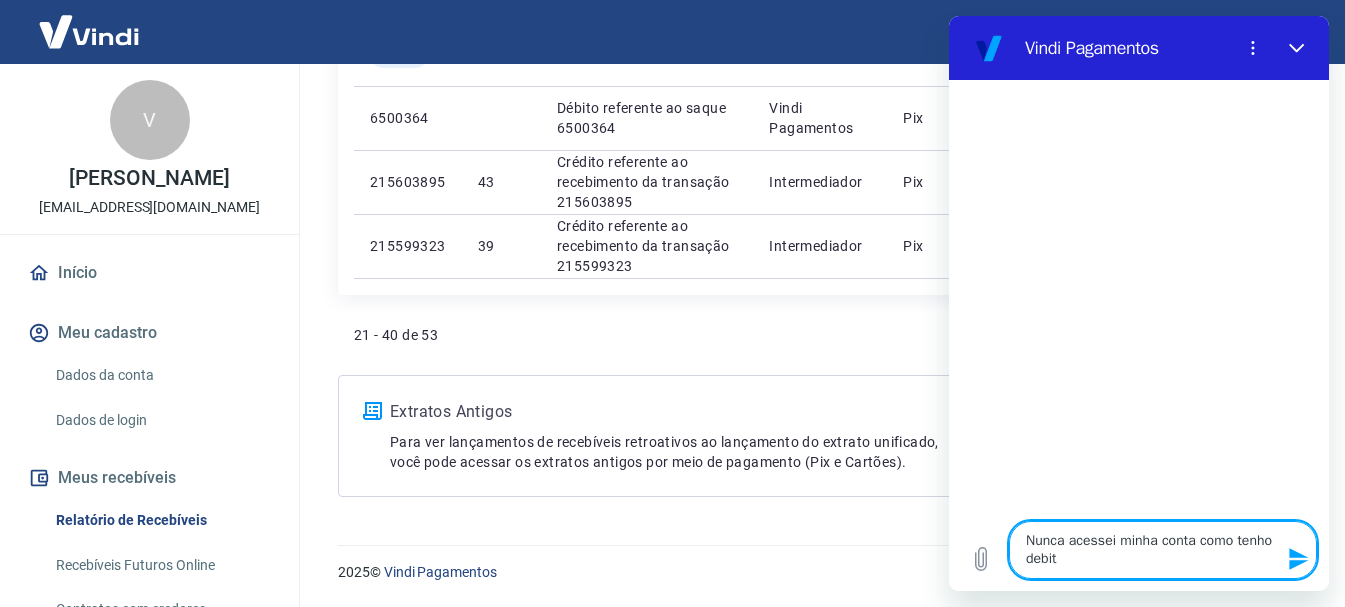 type on "Nunca acessei minha conta como tenho debito" 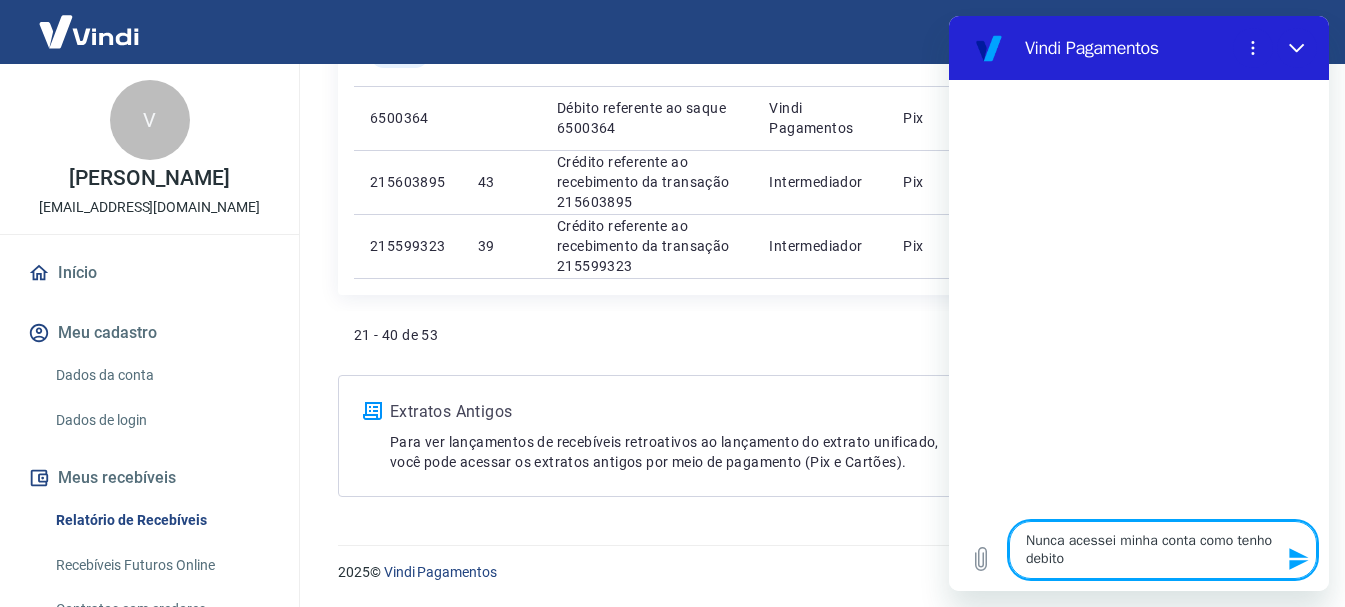 type on "Nunca acessei minha conta como tenho debitos" 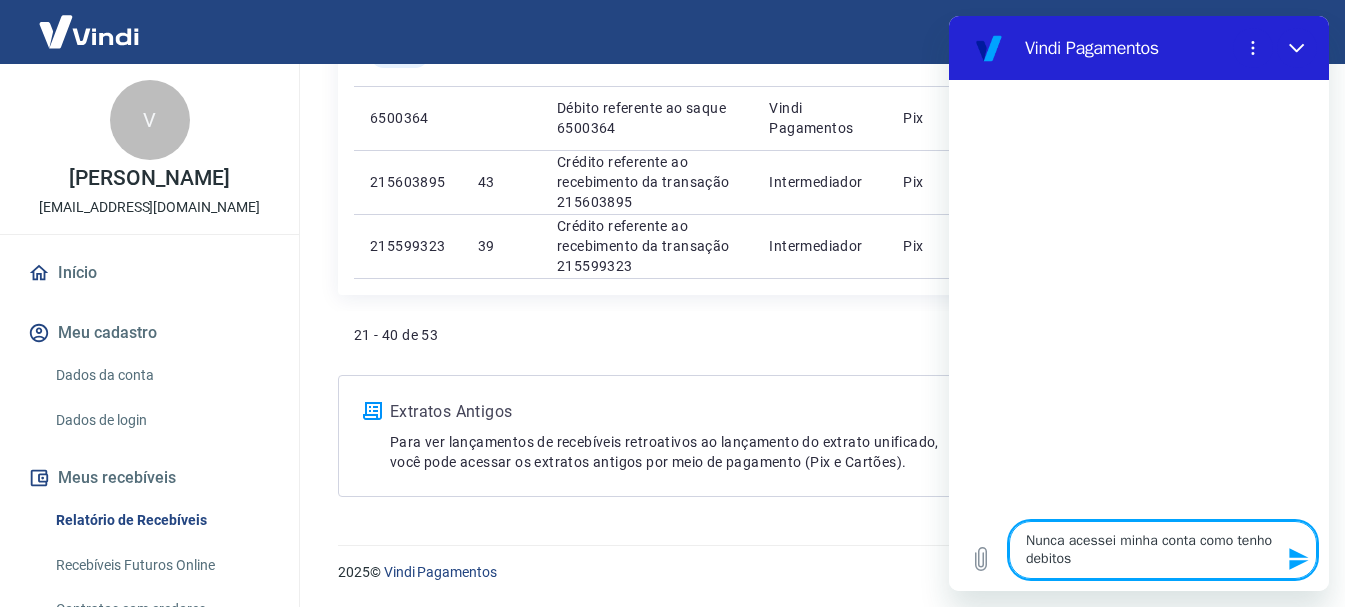 type on "Nunca acessei minha conta como tenho debitos" 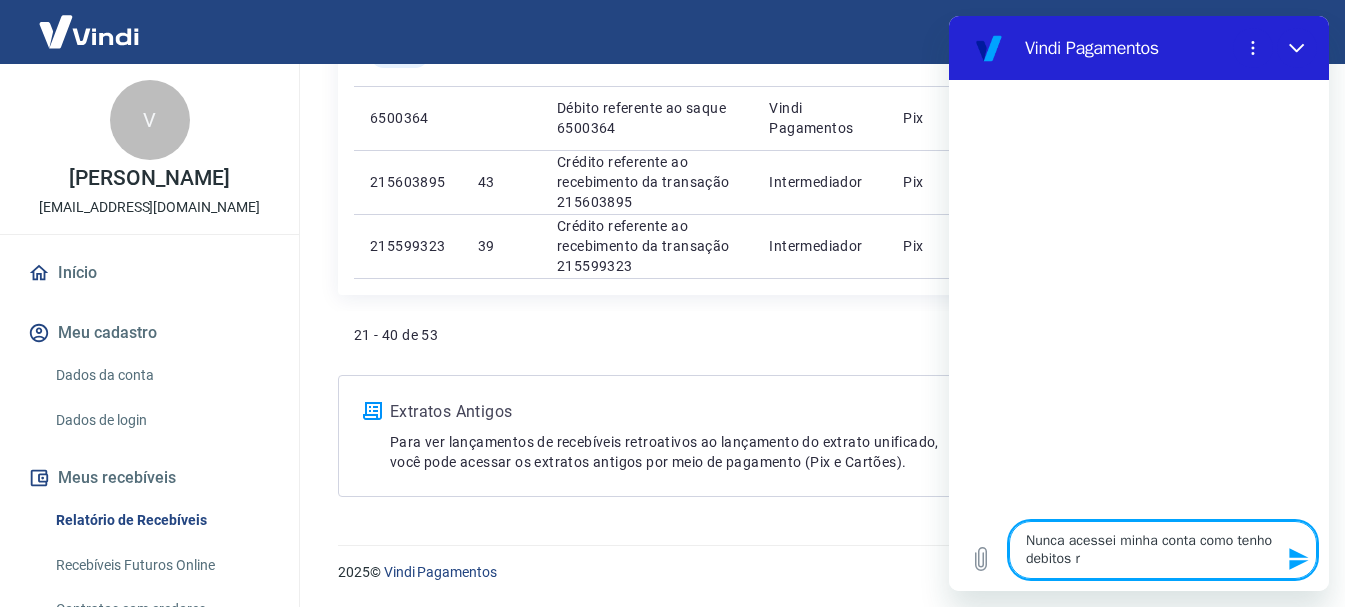 type on "x" 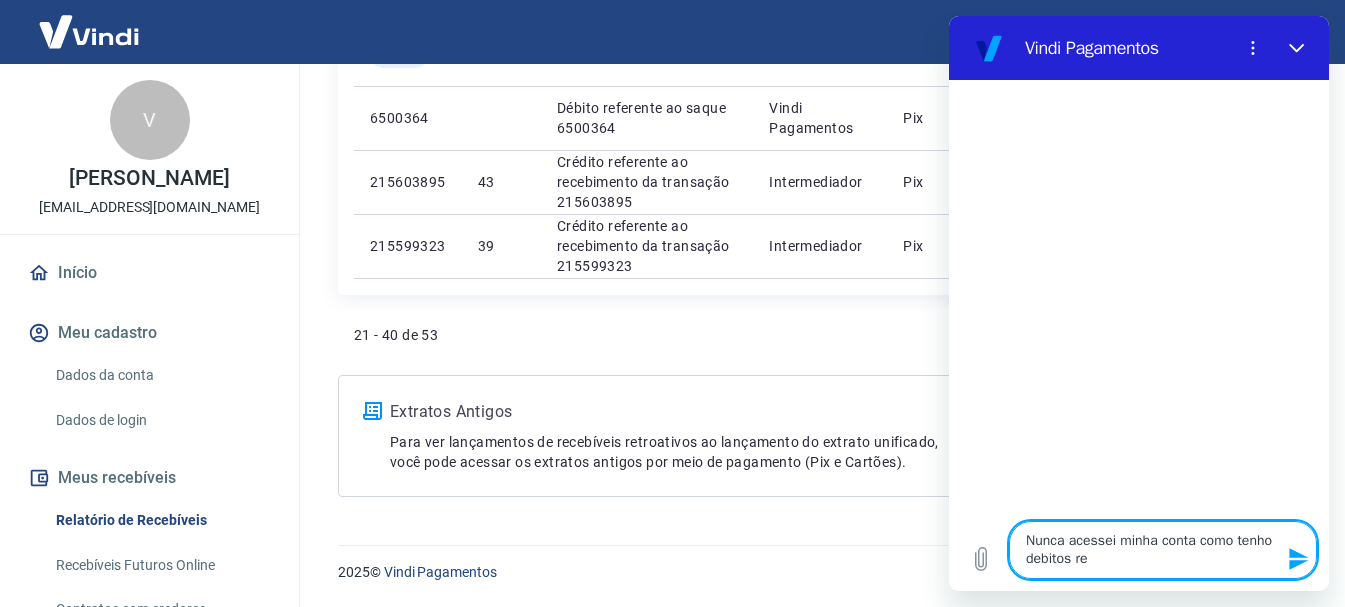 type on "Nunca acessei minha conta como tenho debitos ref" 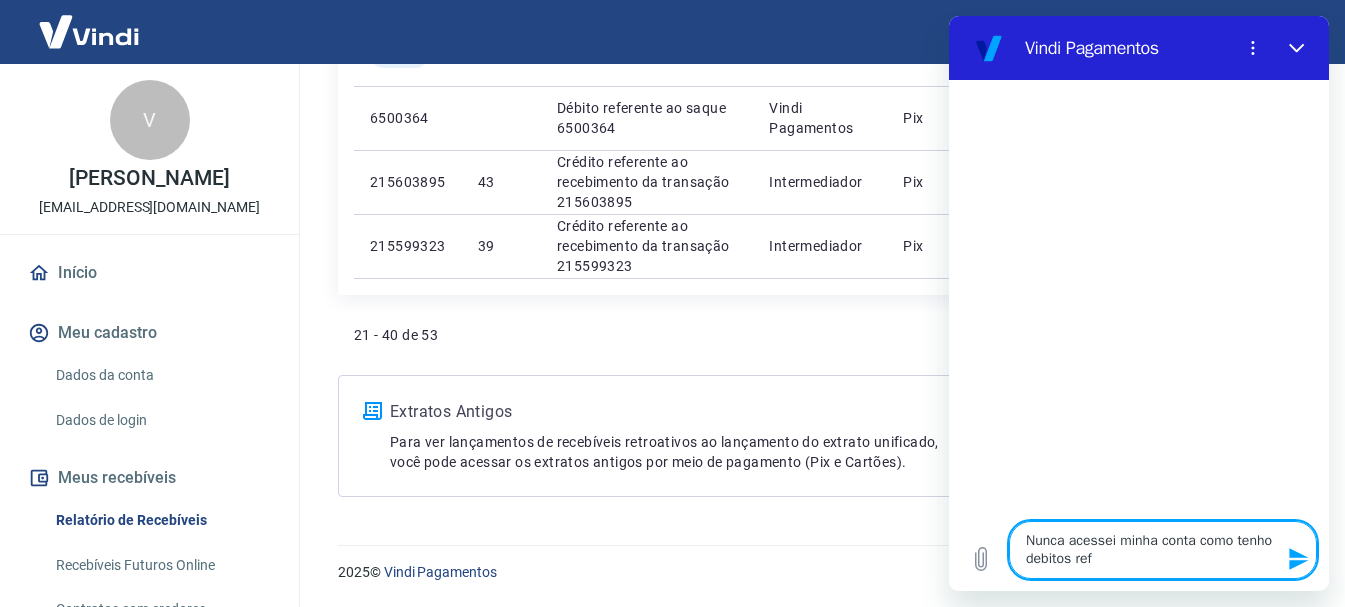 type on "Nunca acessei minha conta como tenho debitos refe" 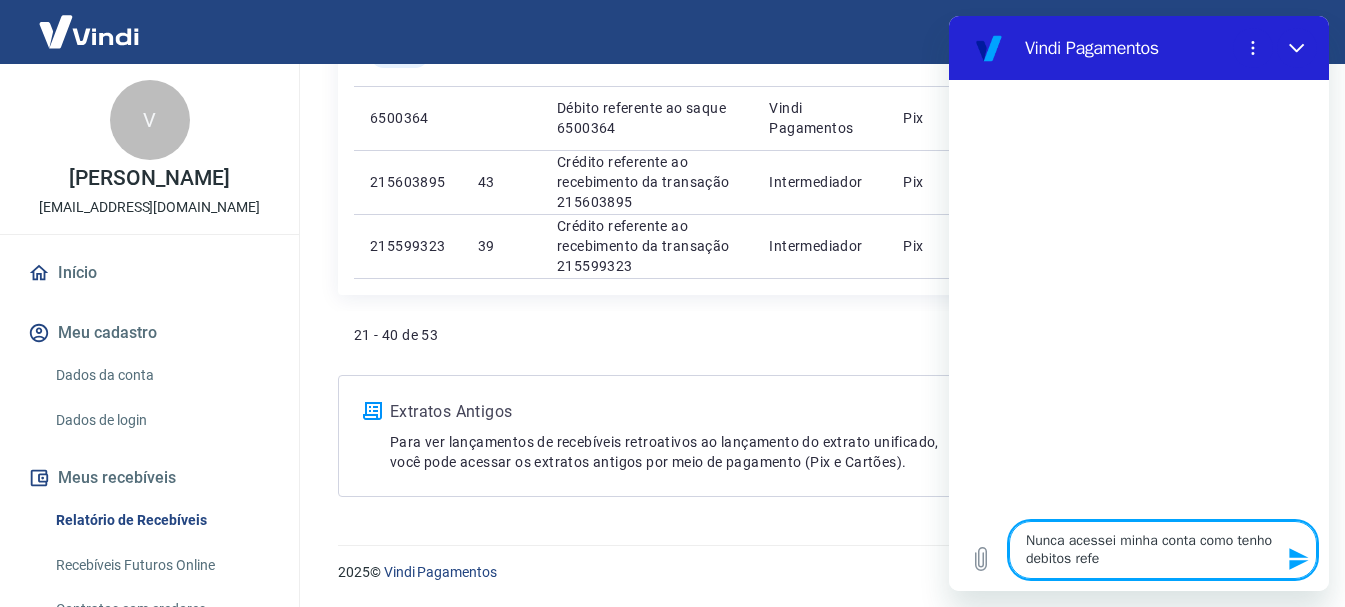 type on "Nunca acessei minha conta como tenho debitos refer" 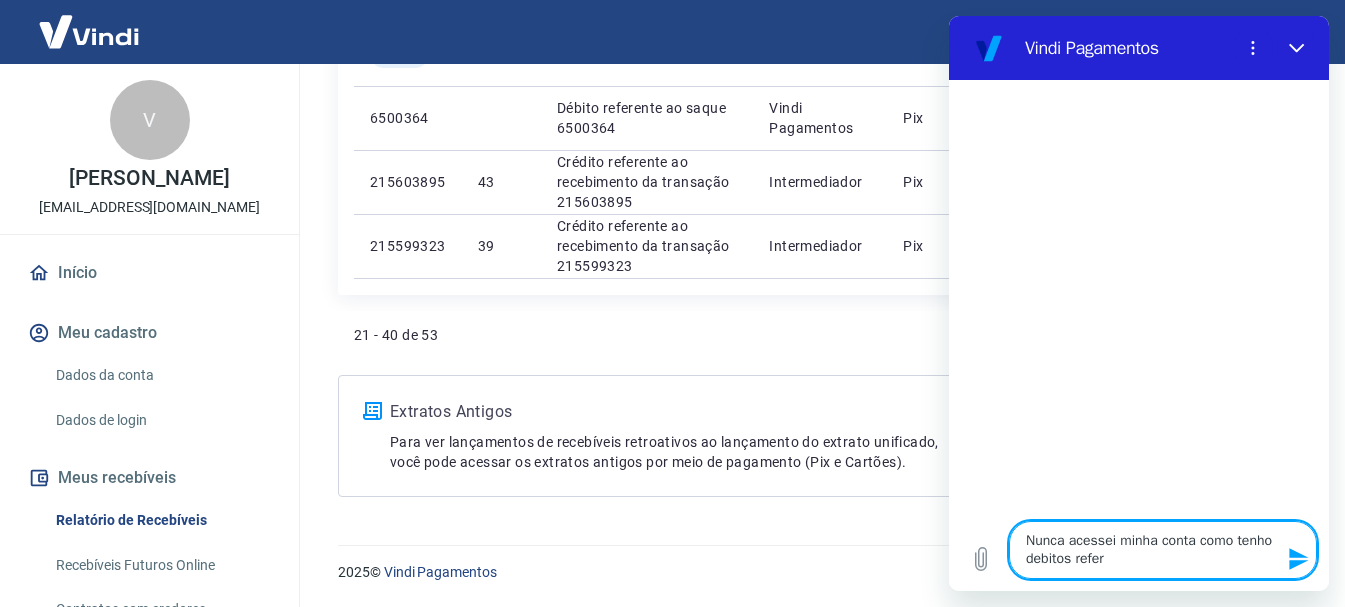 type on "Nunca acessei minha conta como tenho debitos refere" 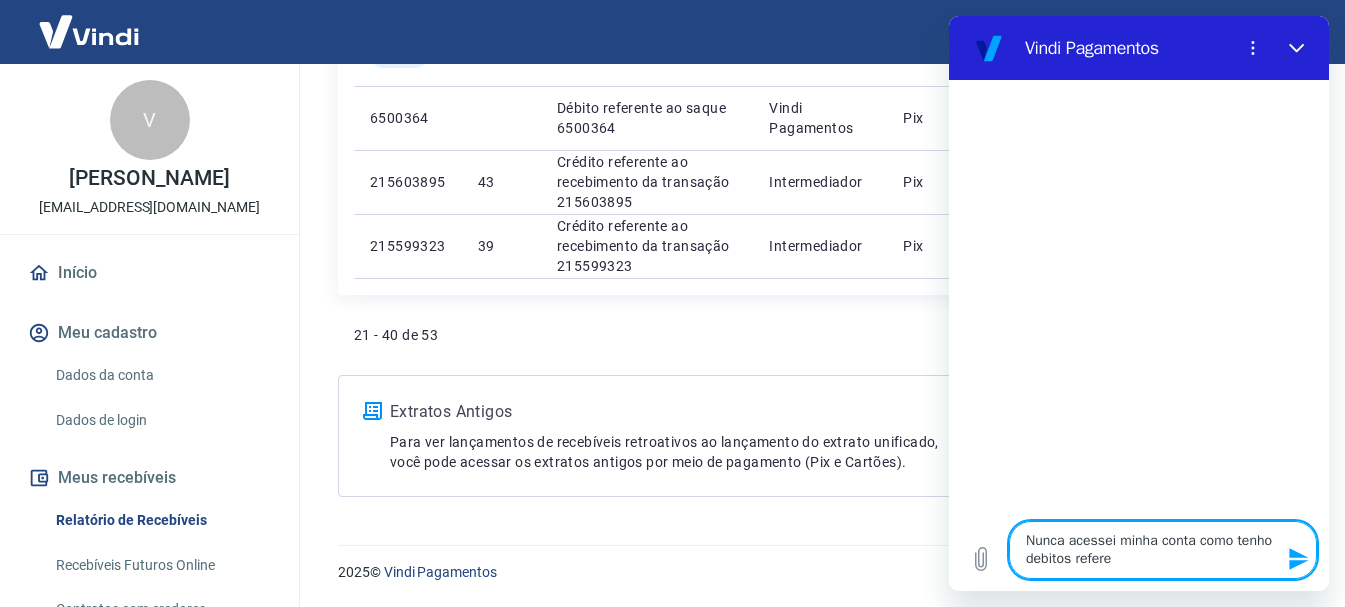 type on "Nunca acessei minha conta como tenho debitos referen" 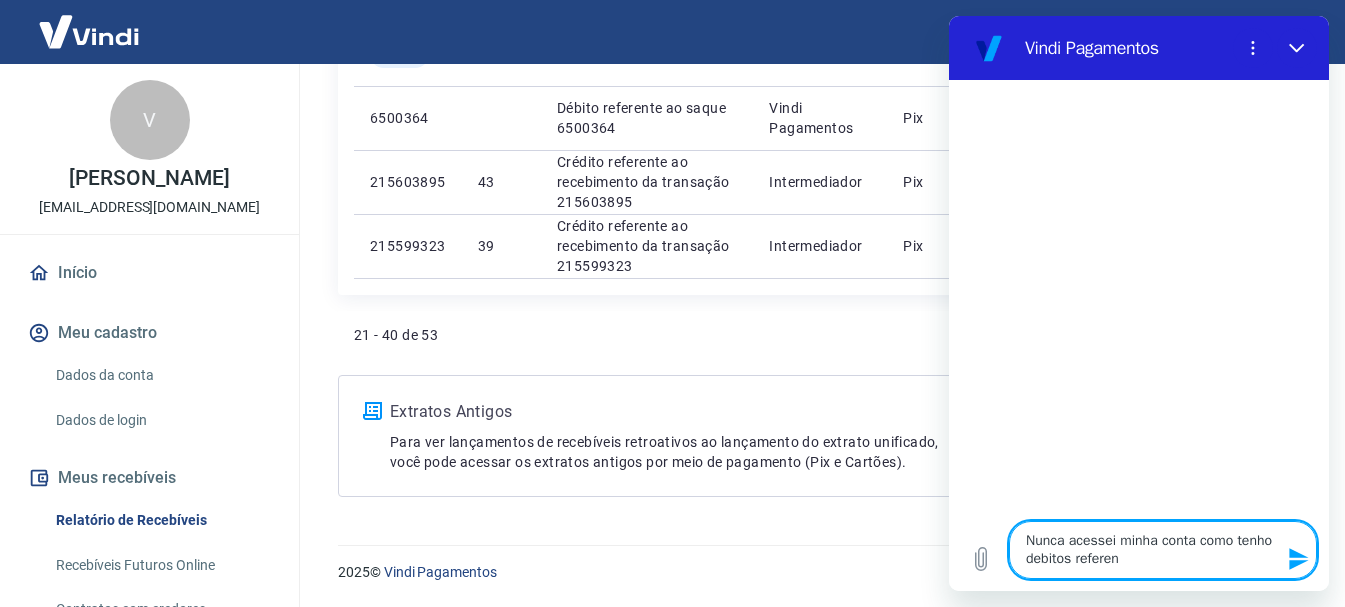 type on "Nunca acessei minha conta como tenho debitos referent" 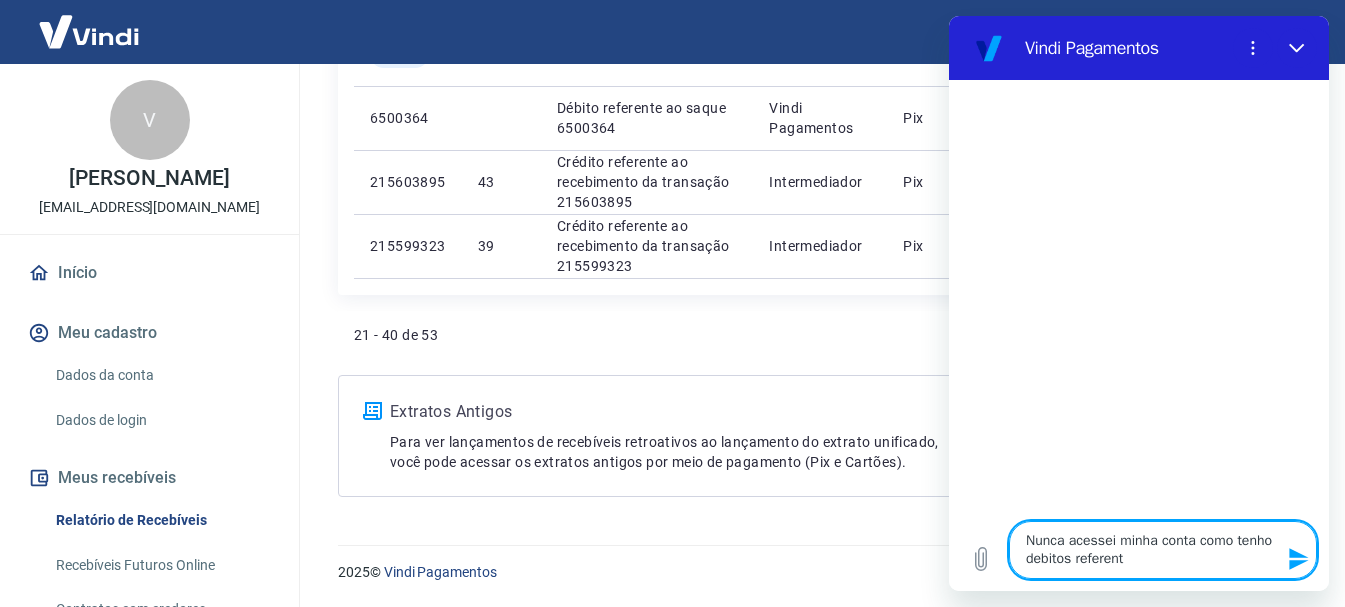 type on "Nunca acessei minha conta como tenho debitos referente" 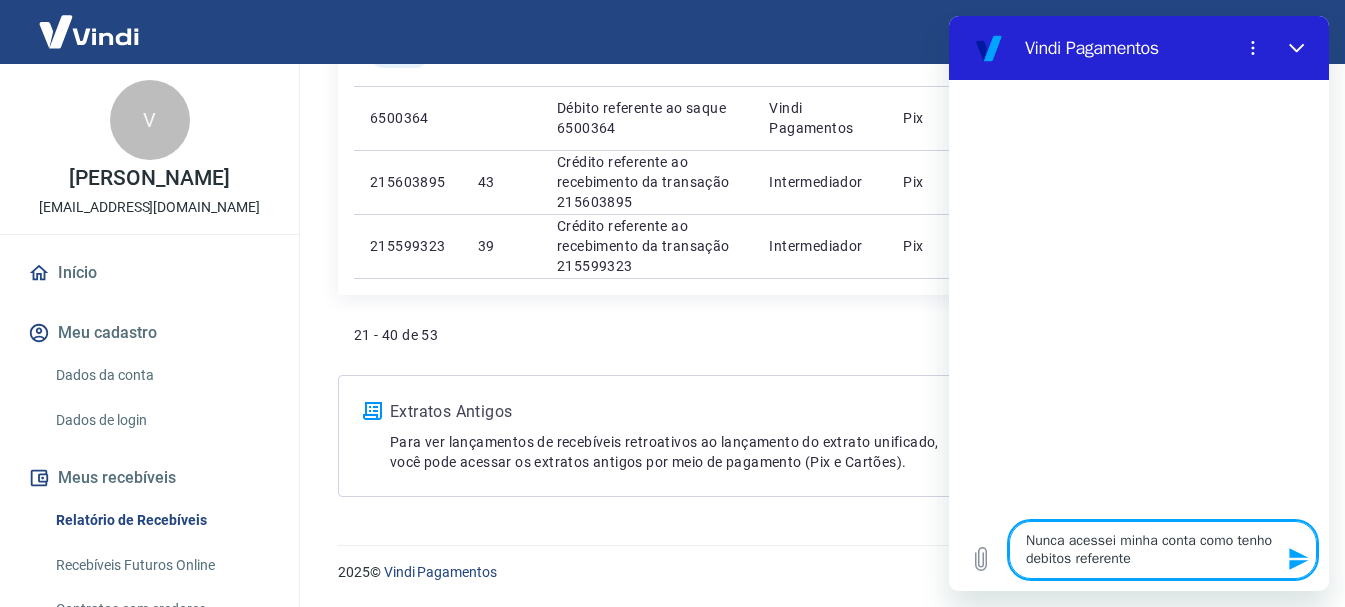 type on "x" 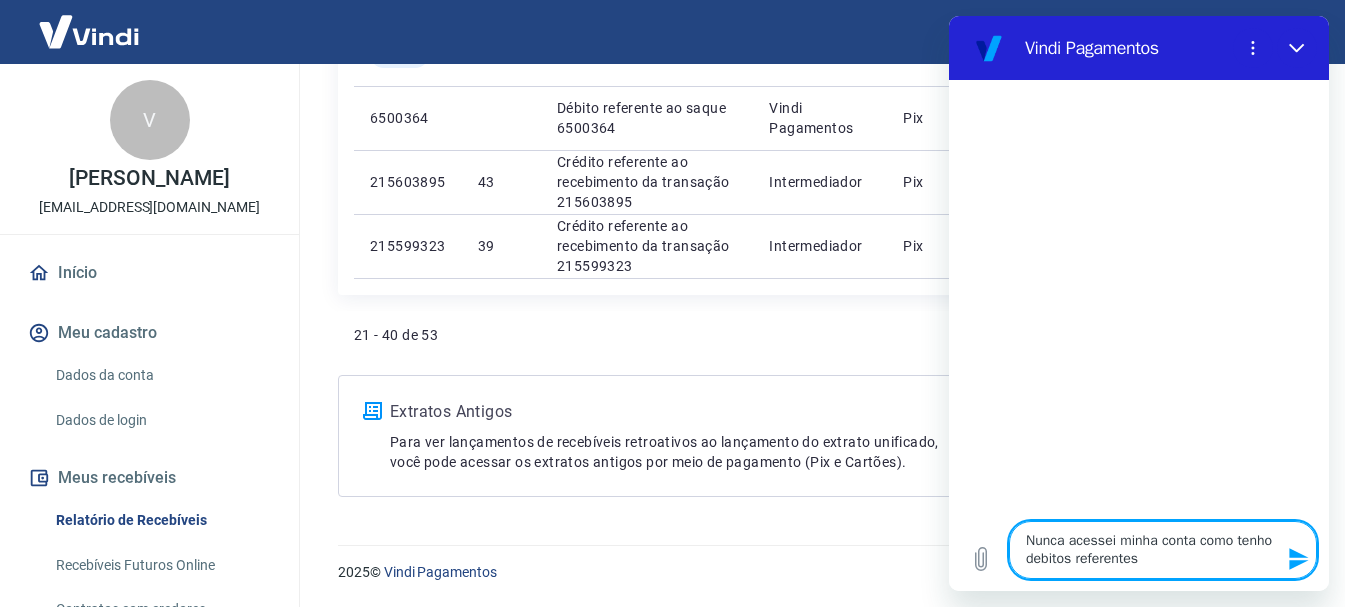 type on "Nunca acessei minha conta como tenho debitos referentes" 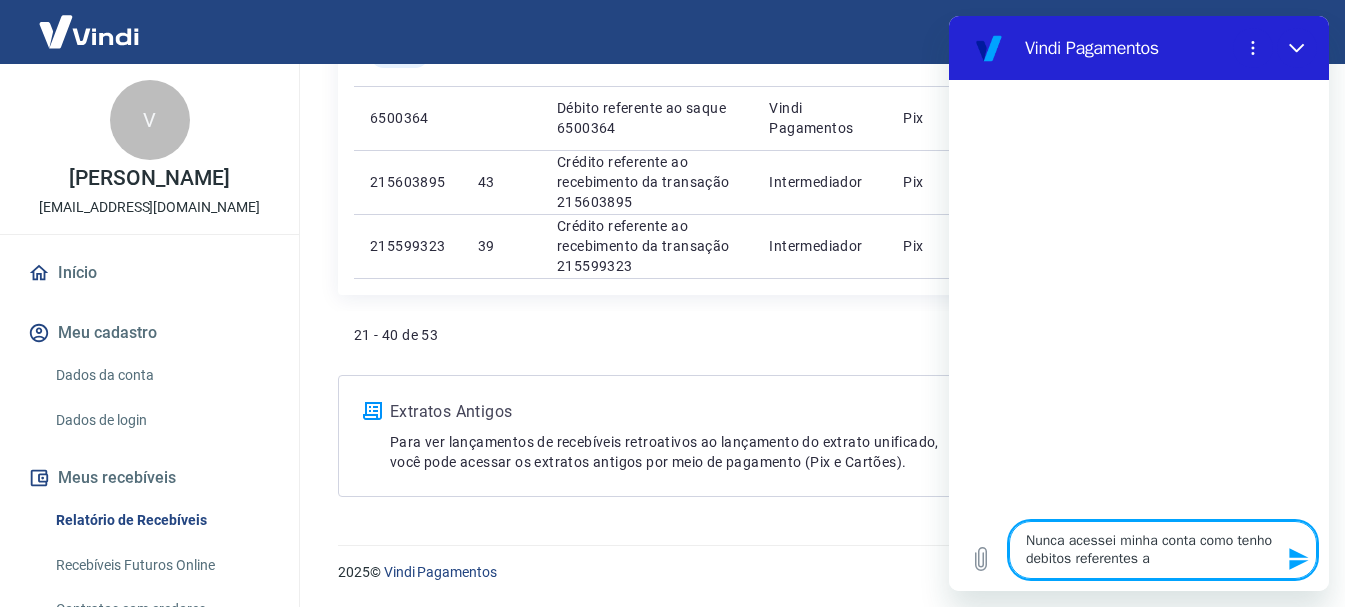 type on "Nunca acessei minha conta como tenho debitos referentes a" 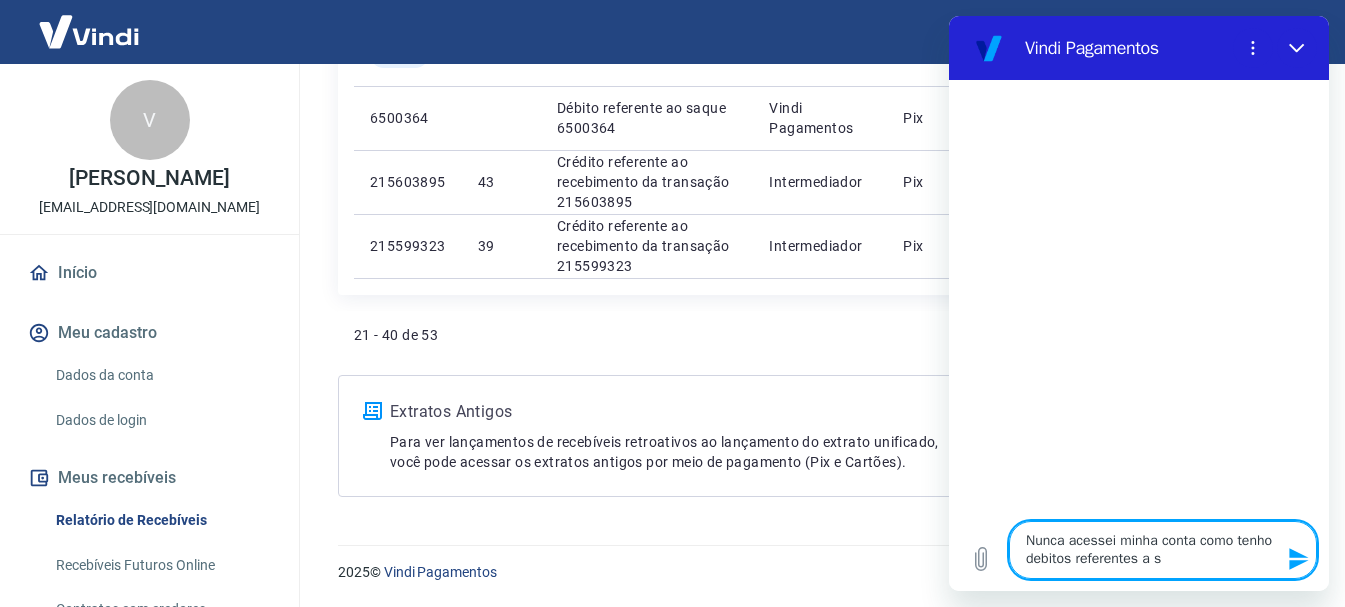 type on "Nunca acessei minha conta como tenho debitos referentes a sa" 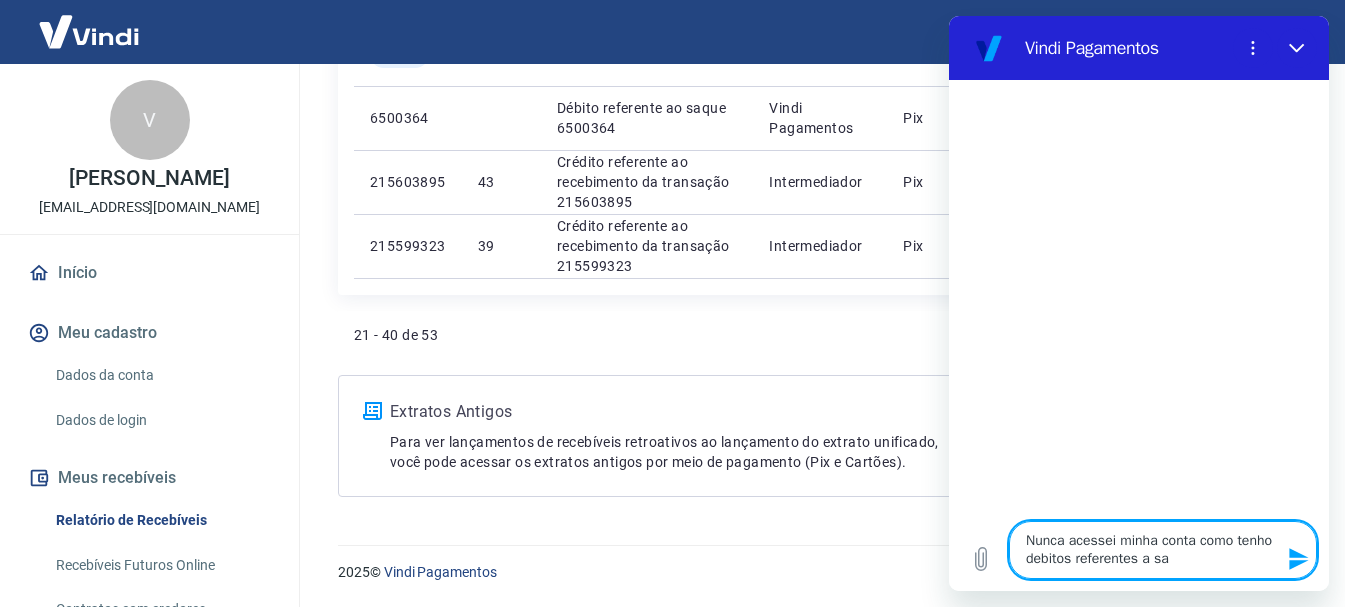 type on "Nunca acessei minha conta como tenho debitos referentes a saq" 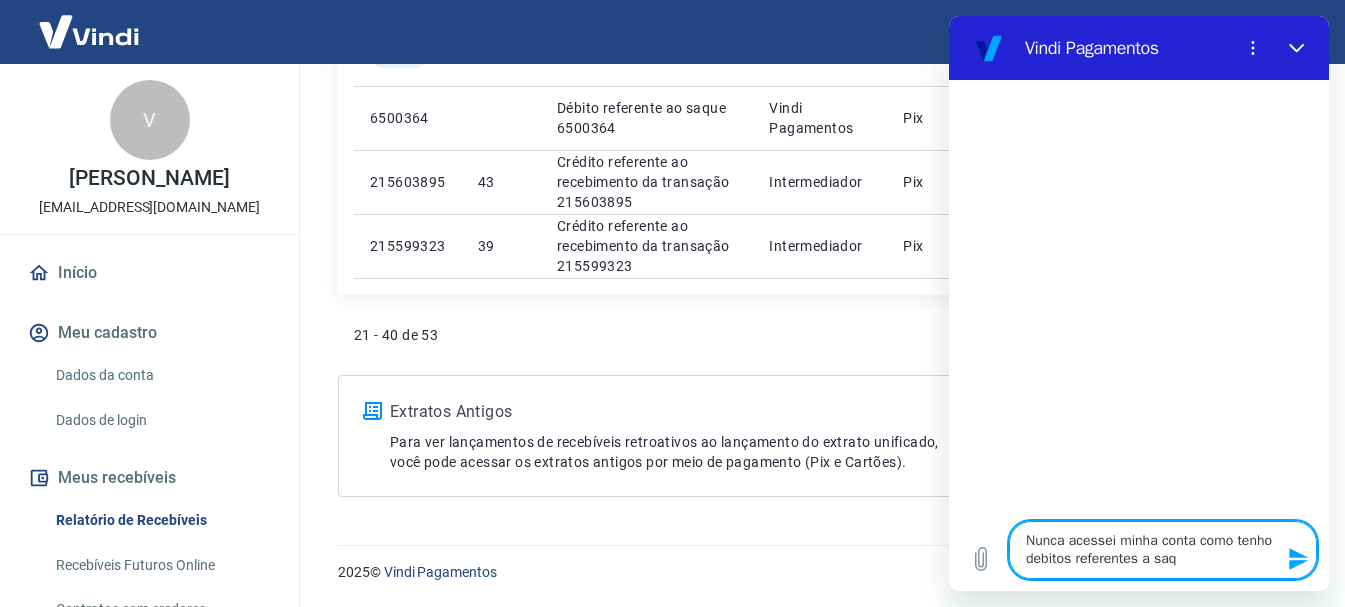 type on "Nunca acessei minha conta como tenho debitos referentes a saqu" 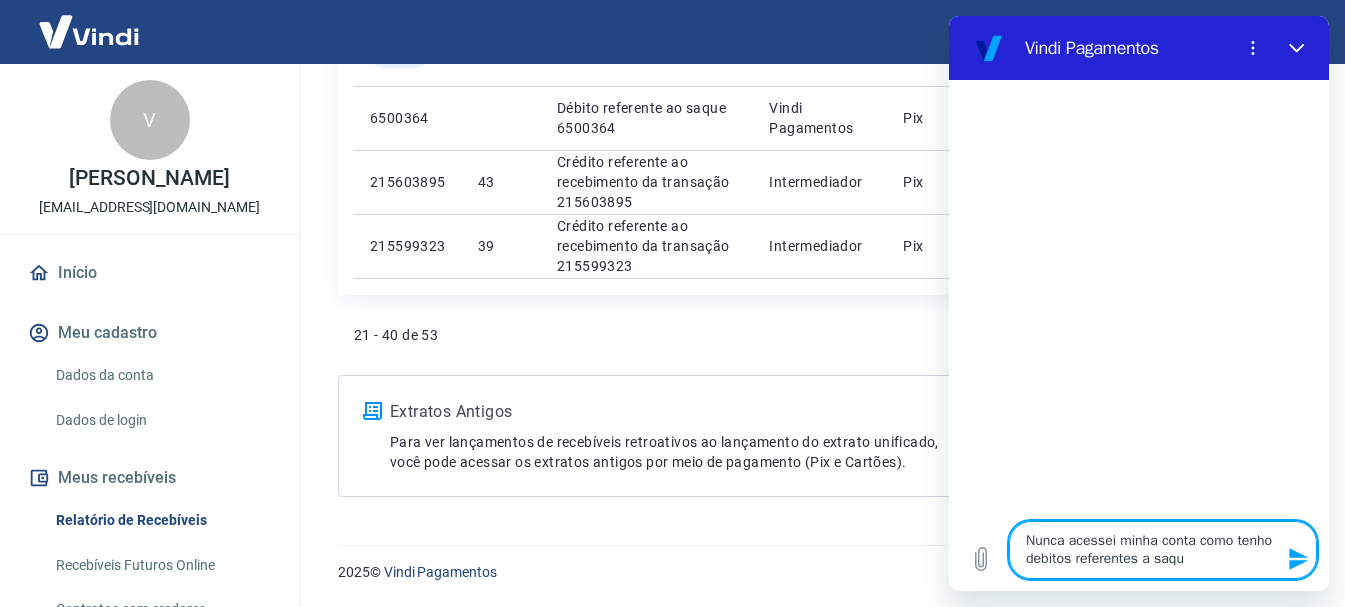 type on "Nunca acessei minha conta como tenho debitos referentes a saque" 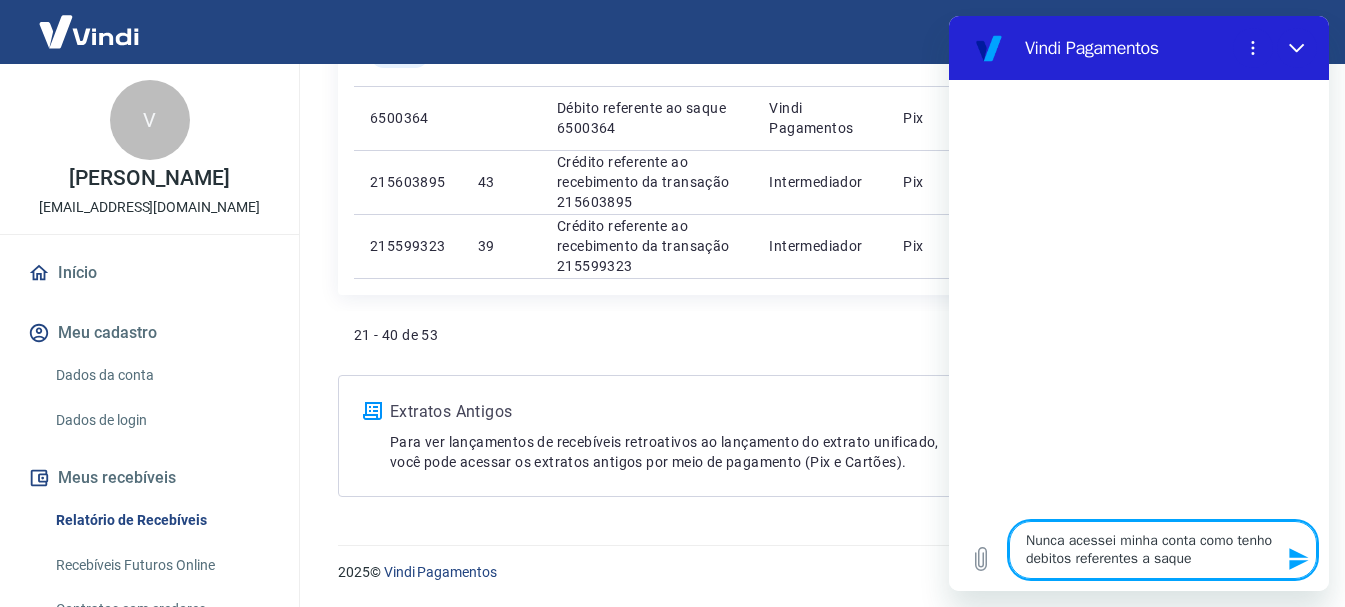 type on "Nunca acessei minha conta como tenho debitos referentes a saque?" 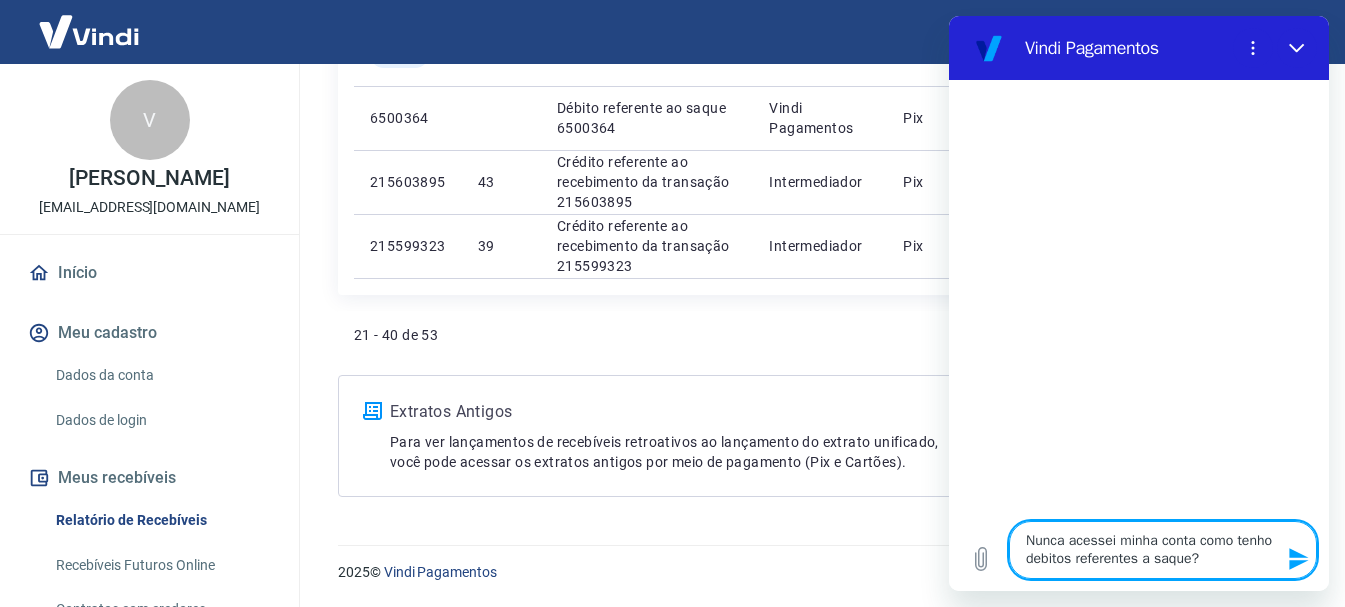 type 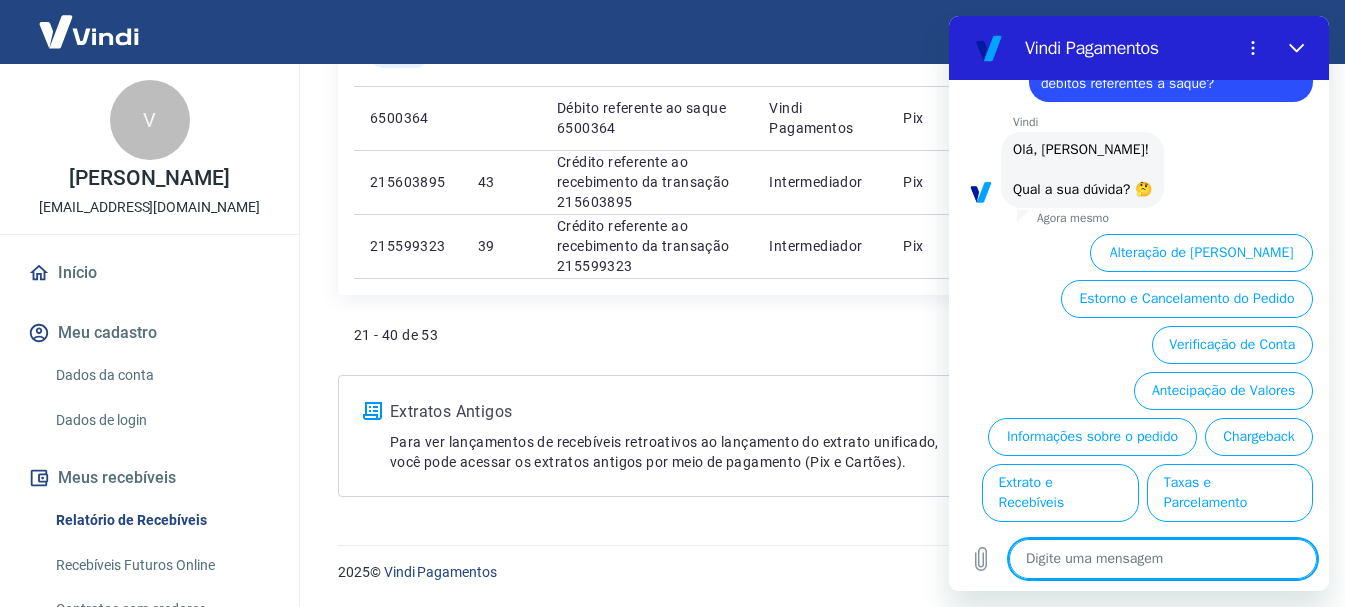 scroll, scrollTop: 120, scrollLeft: 0, axis: vertical 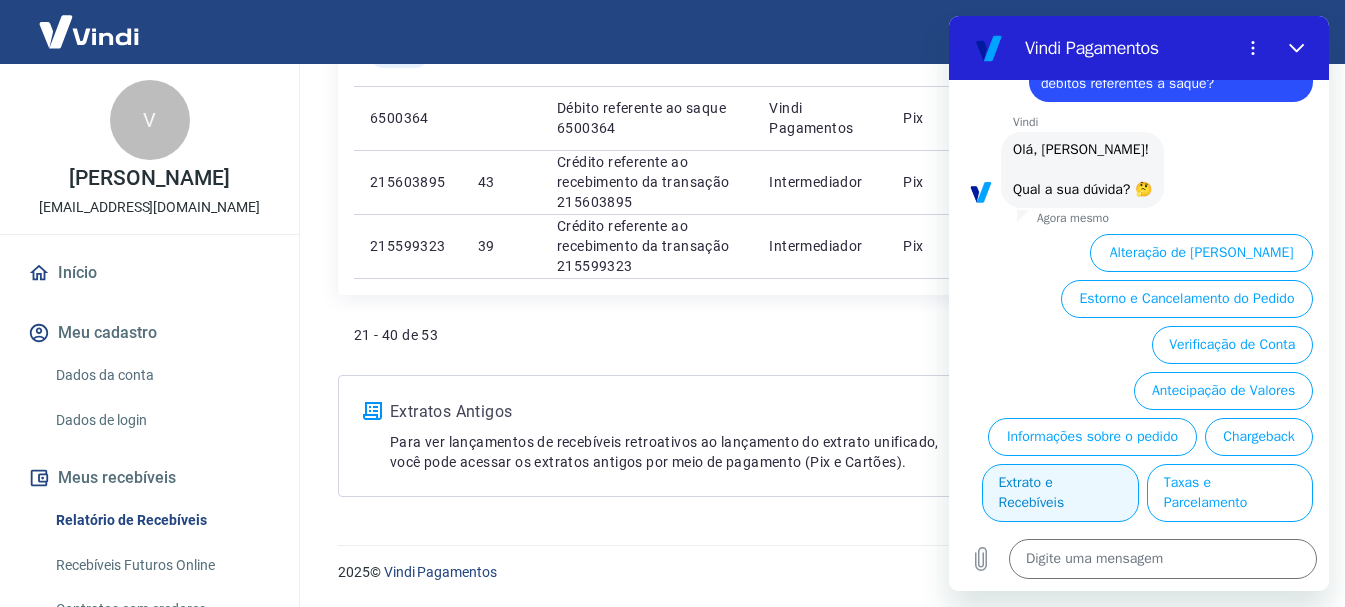 click on "Extrato e Recebíveis" at bounding box center (1060, 493) 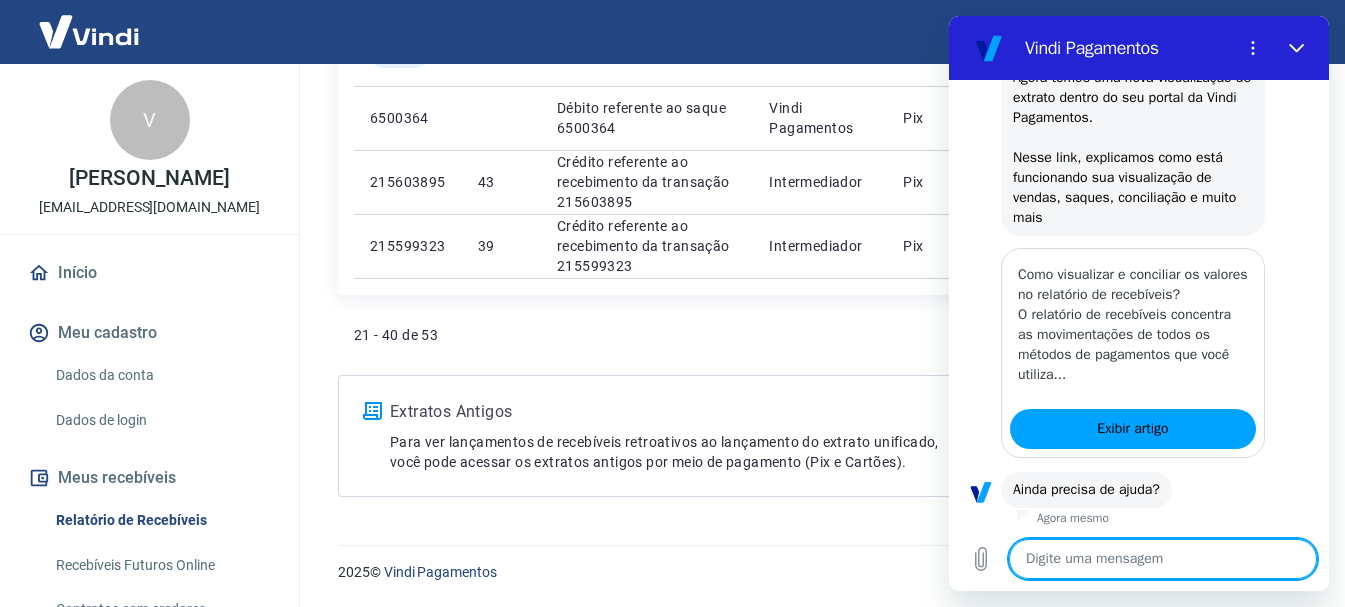 scroll, scrollTop: 390, scrollLeft: 0, axis: vertical 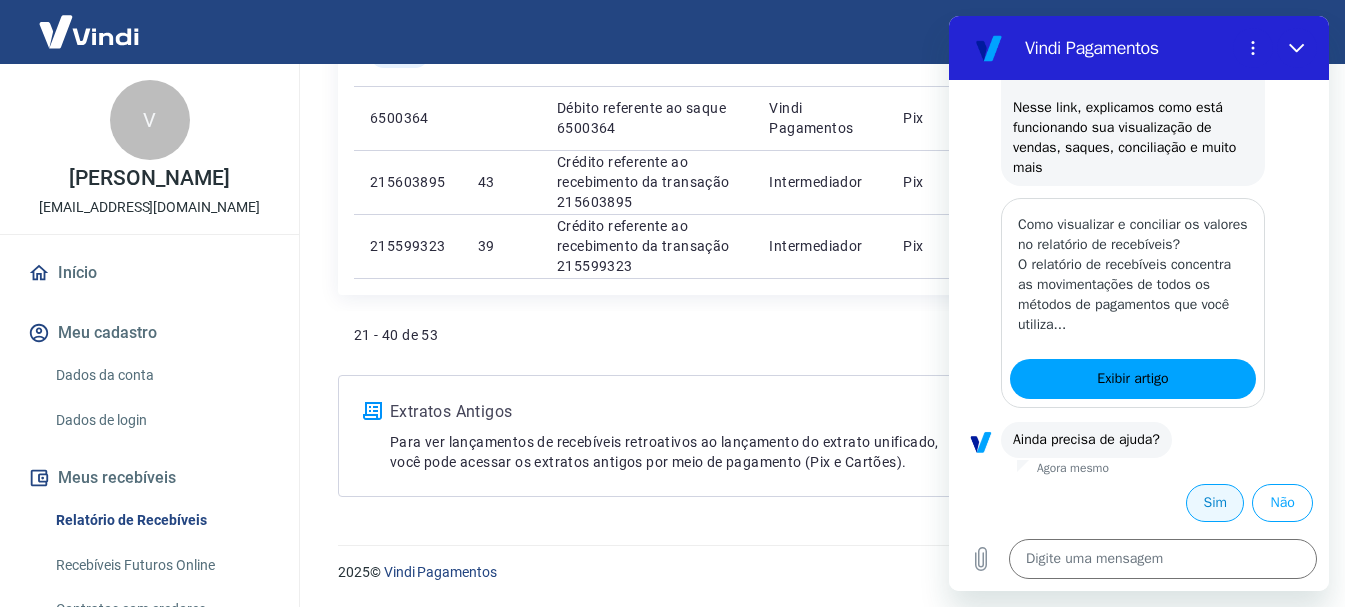 click on "Sim" at bounding box center (1215, 503) 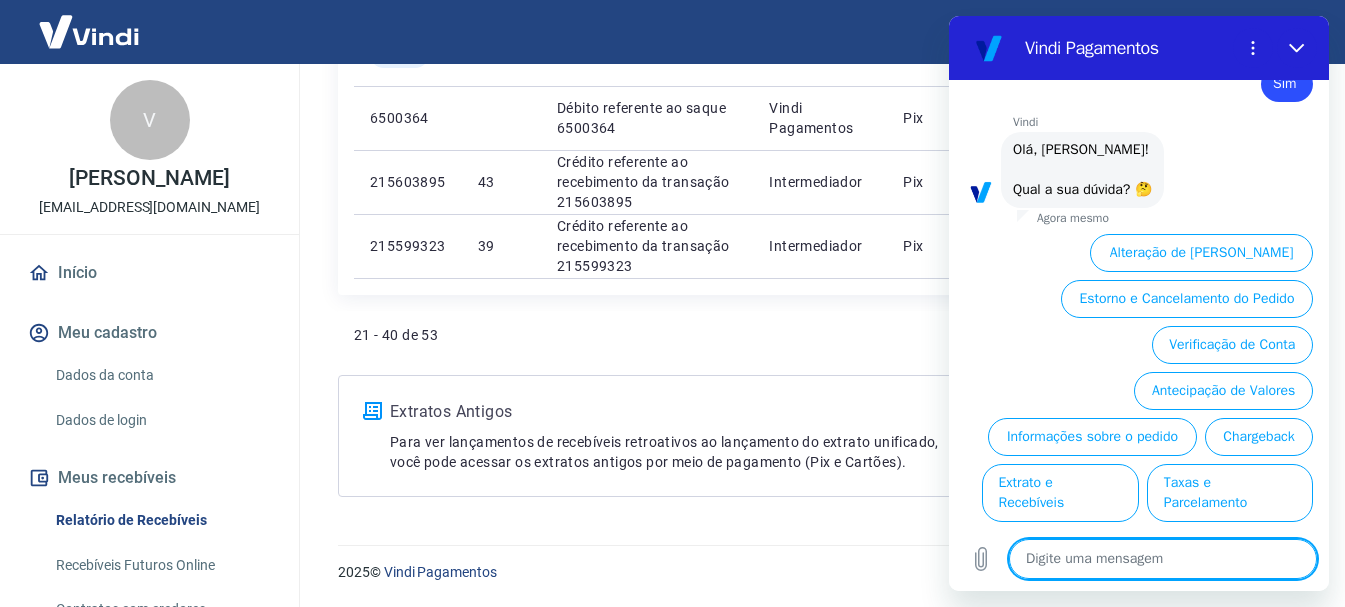 scroll, scrollTop: 840, scrollLeft: 0, axis: vertical 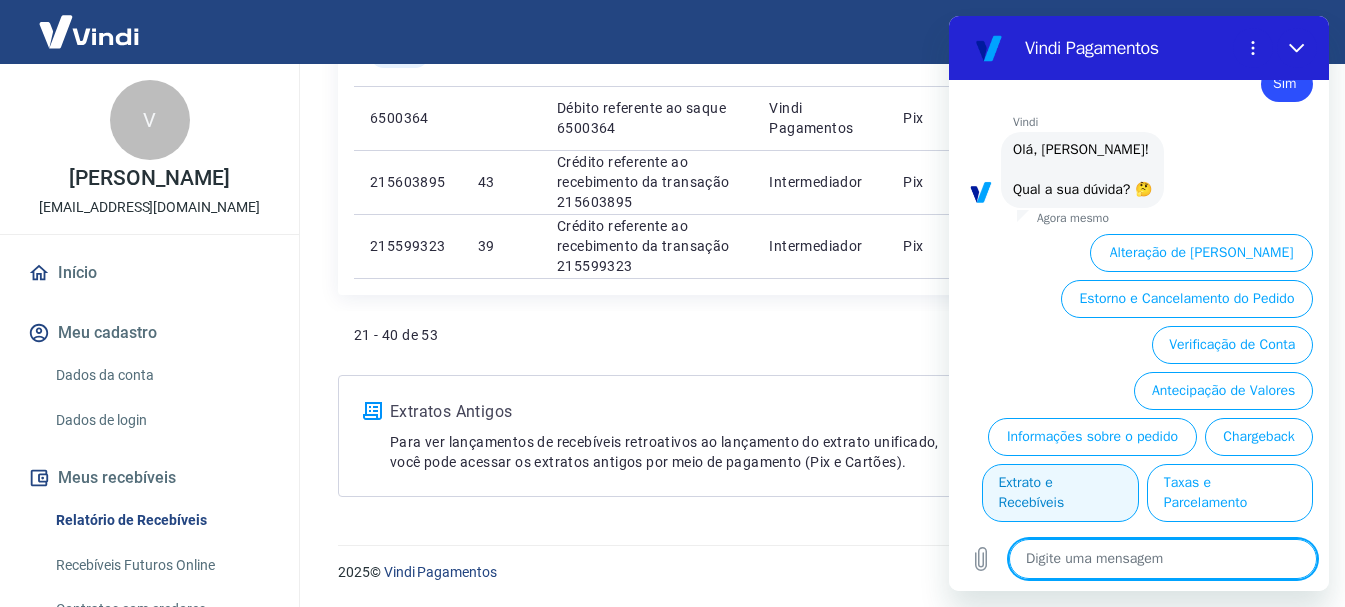 click on "Extrato e Recebíveis" at bounding box center (1060, 493) 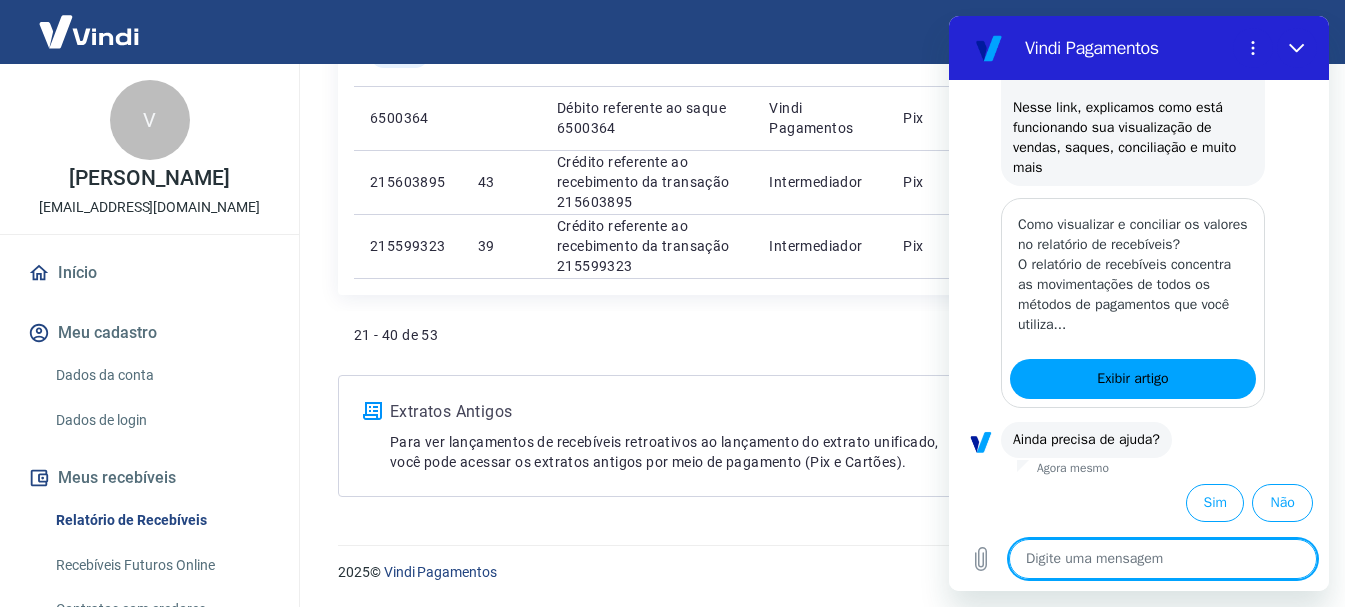 scroll, scrollTop: 1110, scrollLeft: 0, axis: vertical 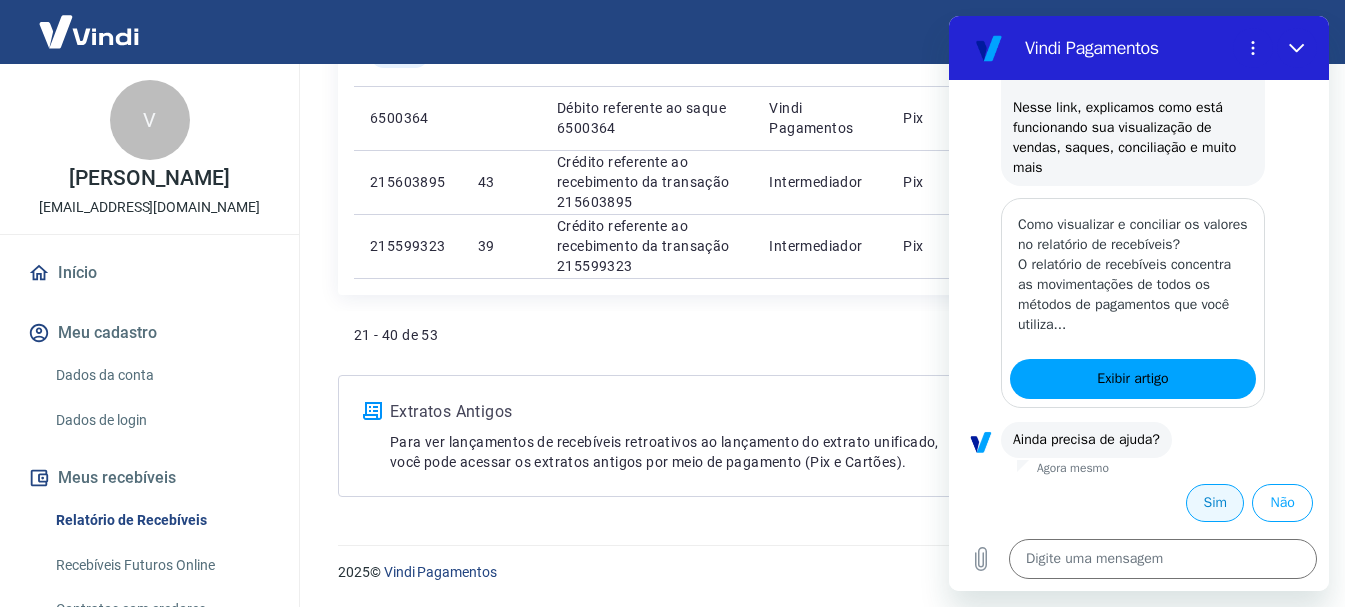 click on "Sim" at bounding box center (1215, 503) 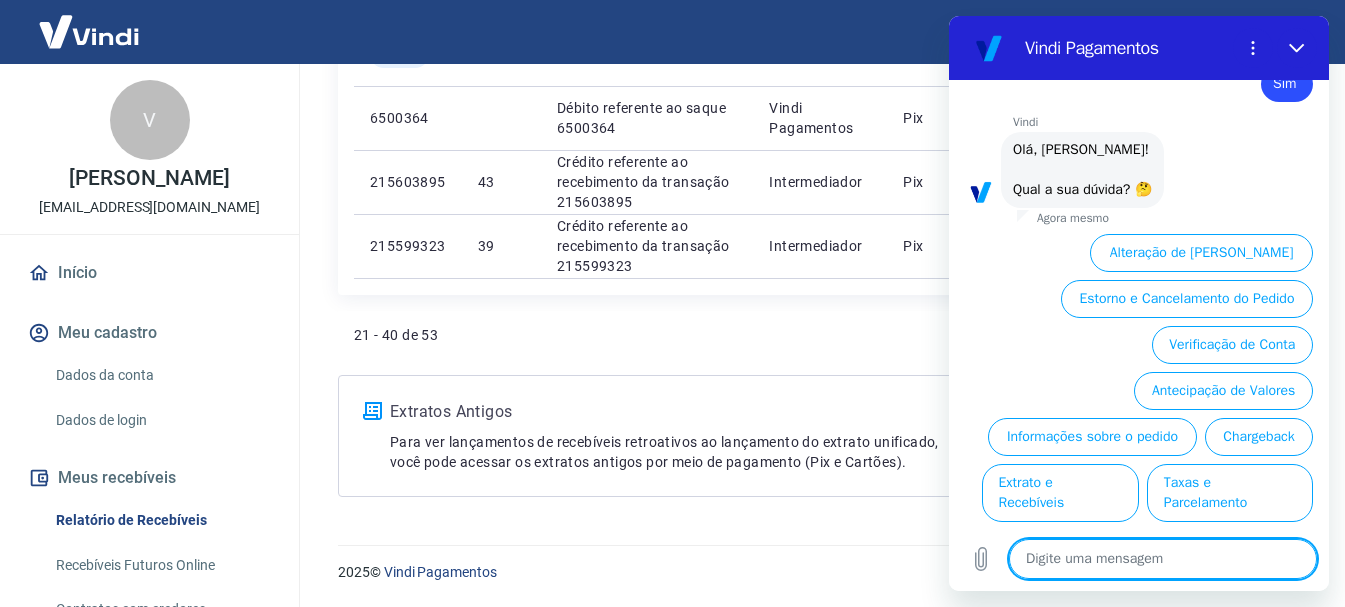 scroll, scrollTop: 1560, scrollLeft: 0, axis: vertical 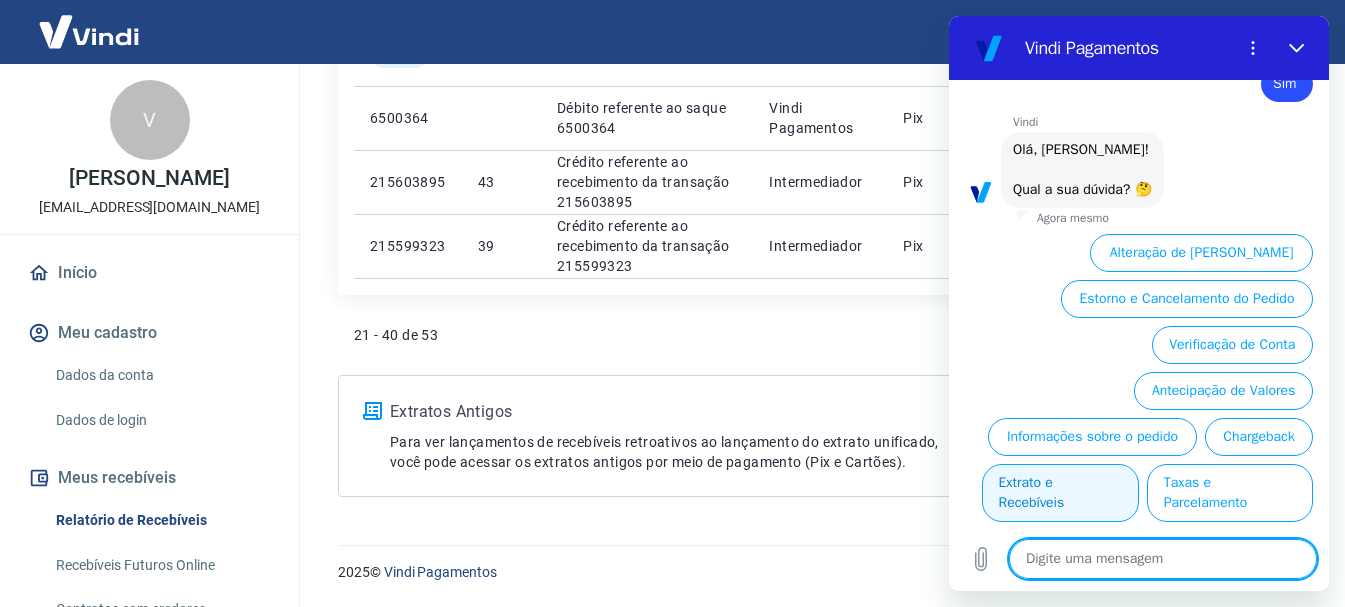 click on "Extrato e Recebíveis" at bounding box center (1060, 493) 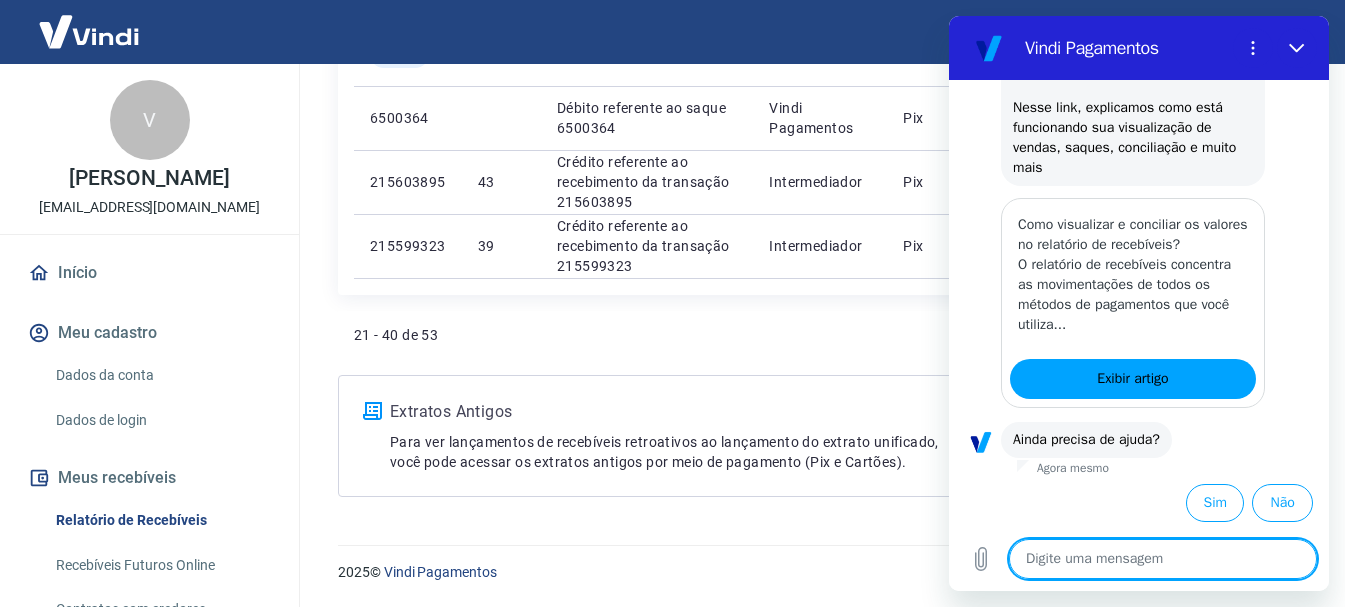 scroll, scrollTop: 1830, scrollLeft: 0, axis: vertical 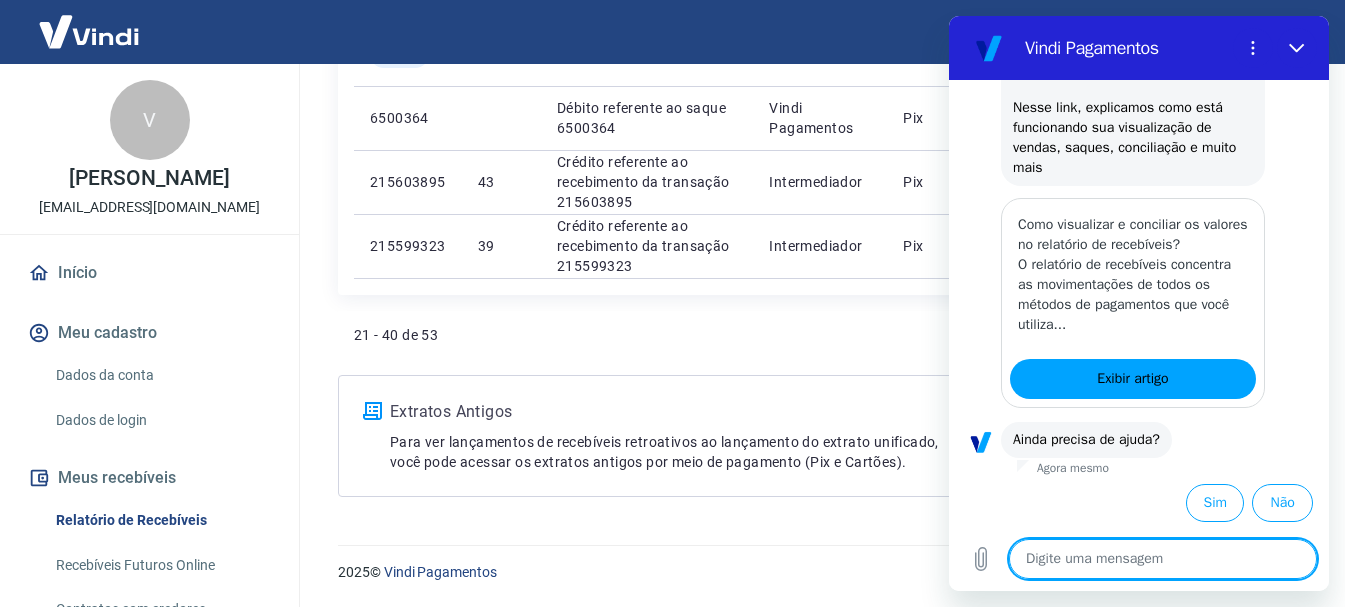 click on "Início" at bounding box center (149, 273) 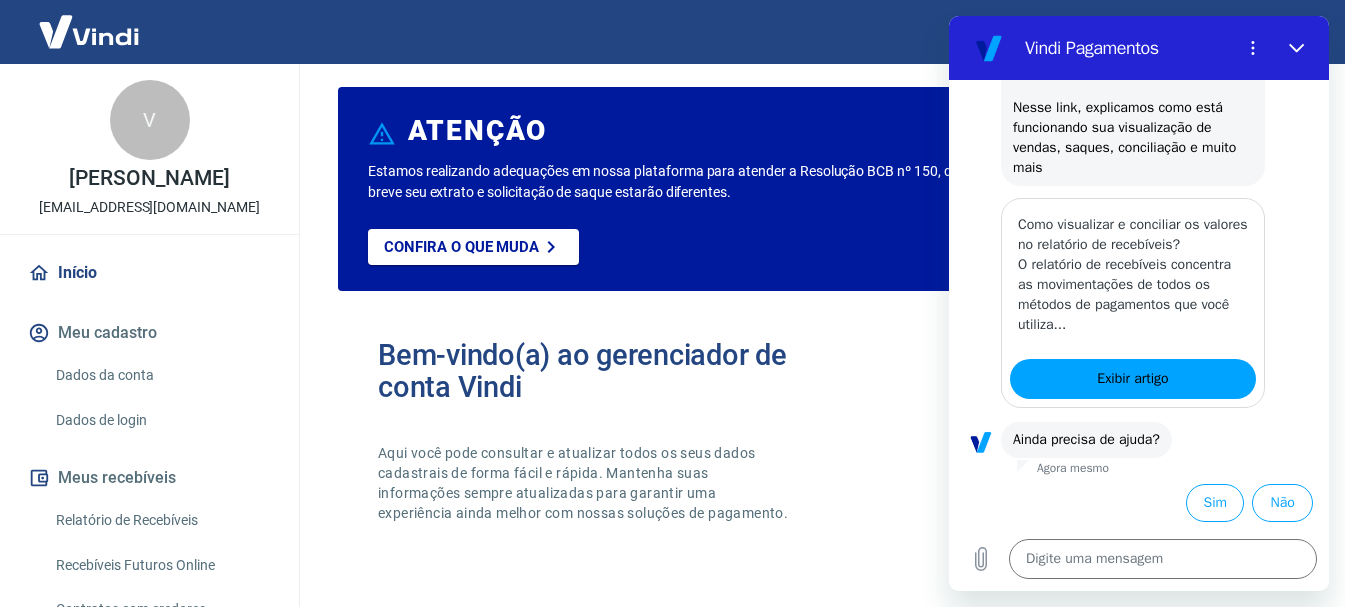 scroll, scrollTop: 0, scrollLeft: 0, axis: both 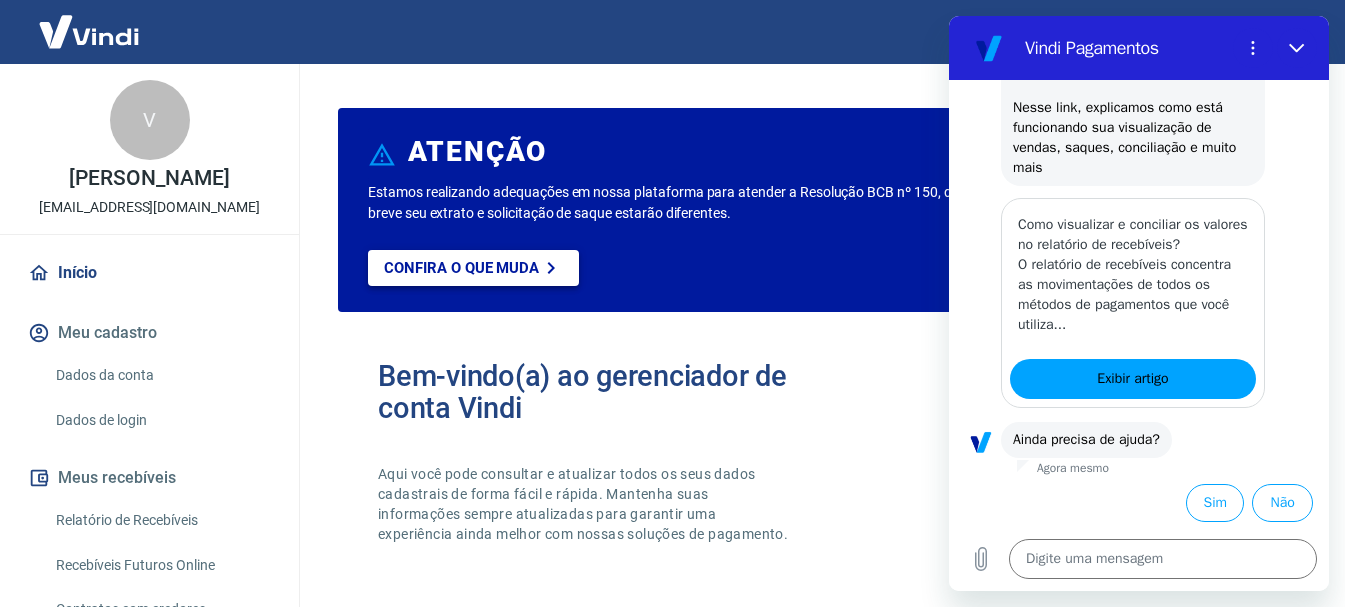 click on "Confira o que muda" at bounding box center [473, 268] 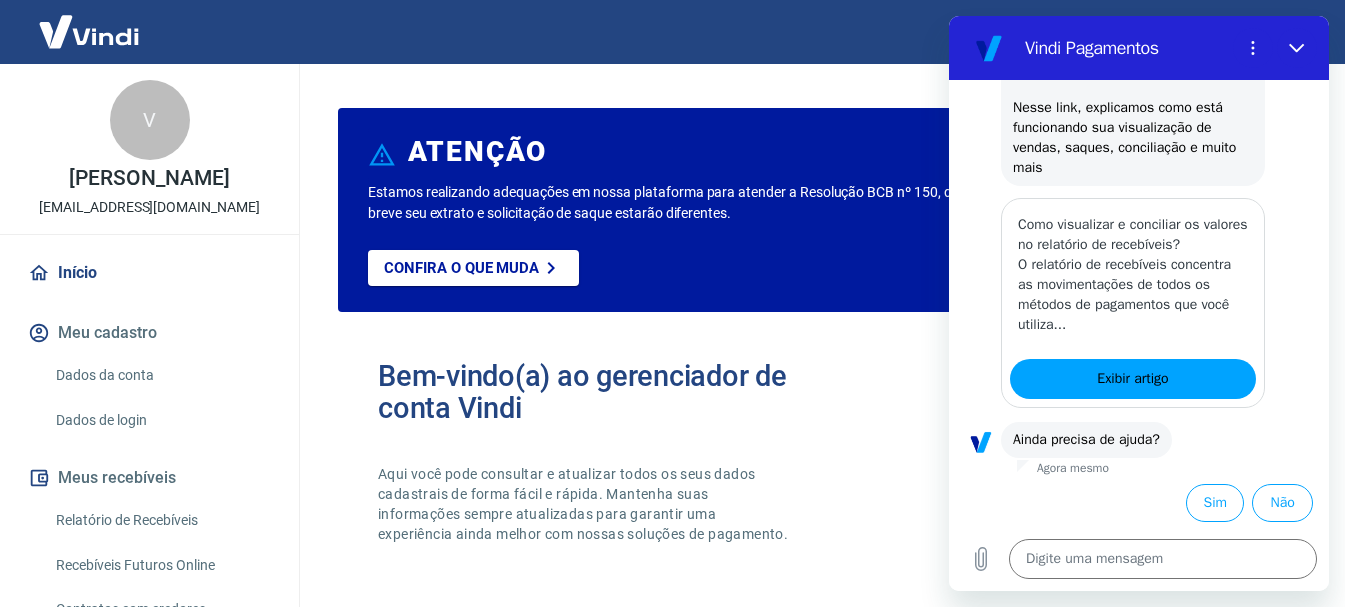 type on "x" 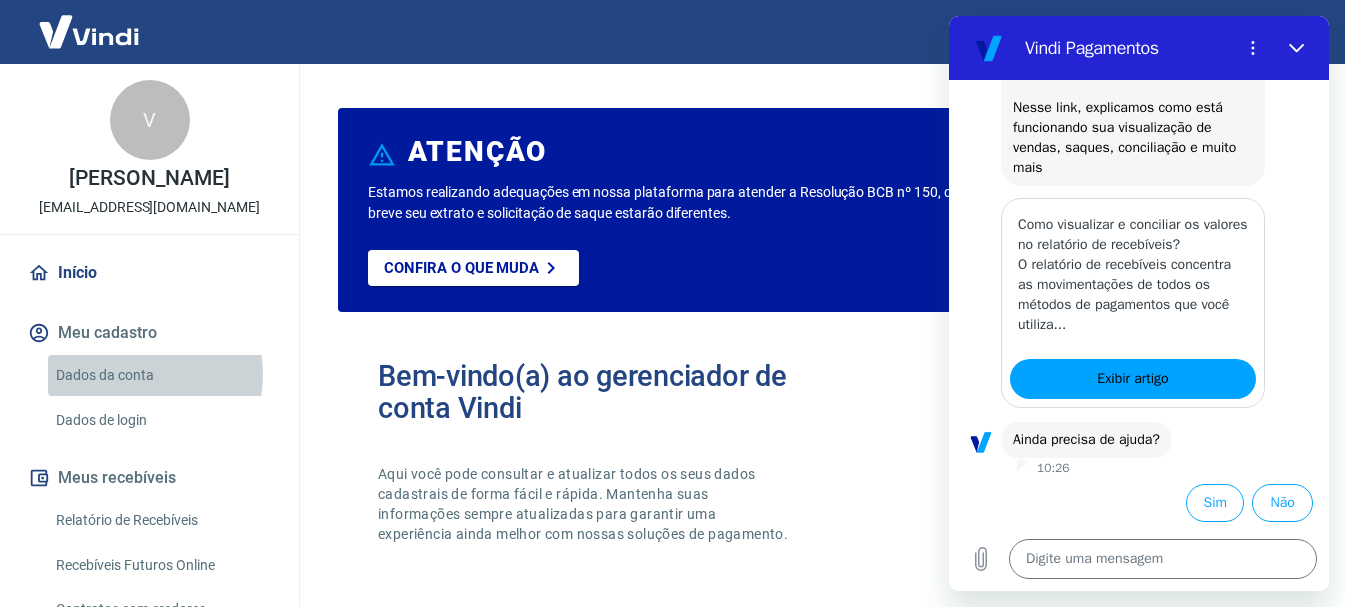 click on "Dados da conta" at bounding box center [161, 375] 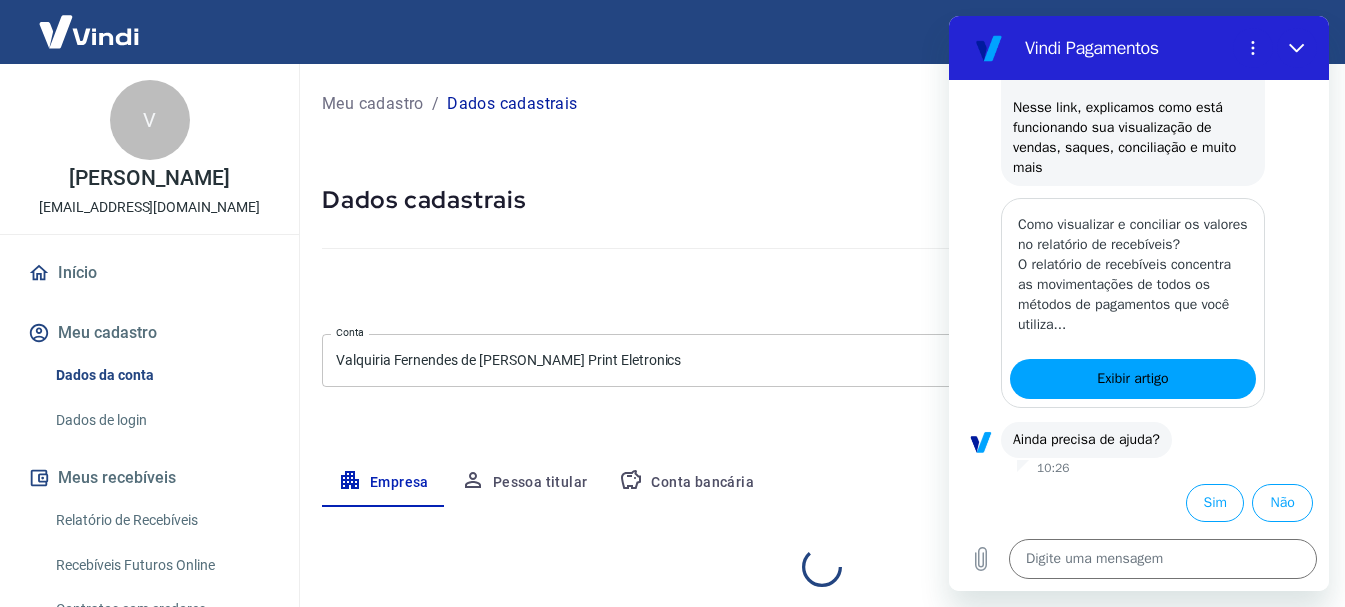 select on "MG" 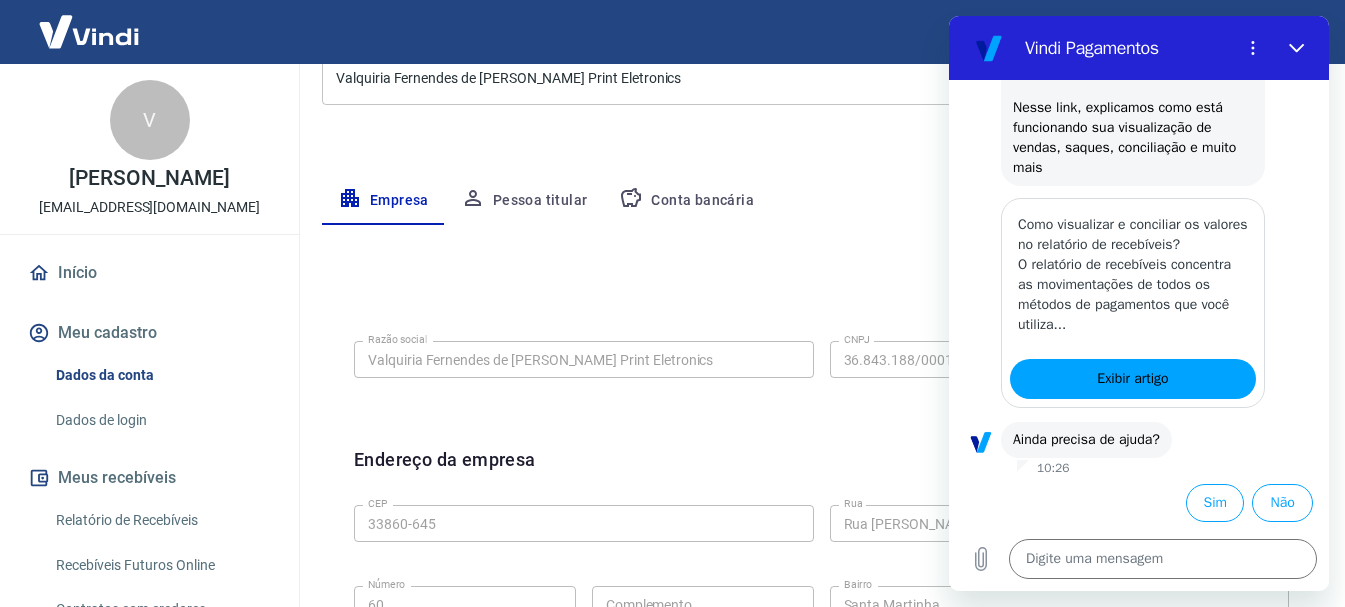 scroll, scrollTop: 300, scrollLeft: 0, axis: vertical 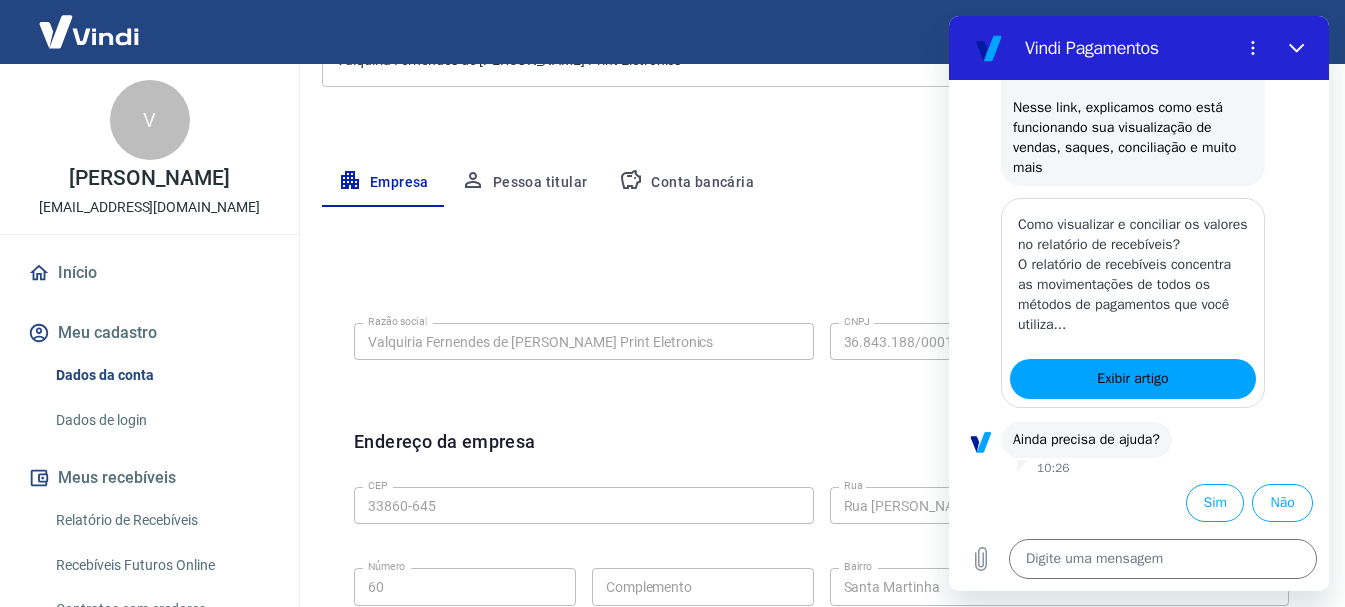 click on "Pessoa titular" at bounding box center [524, 183] 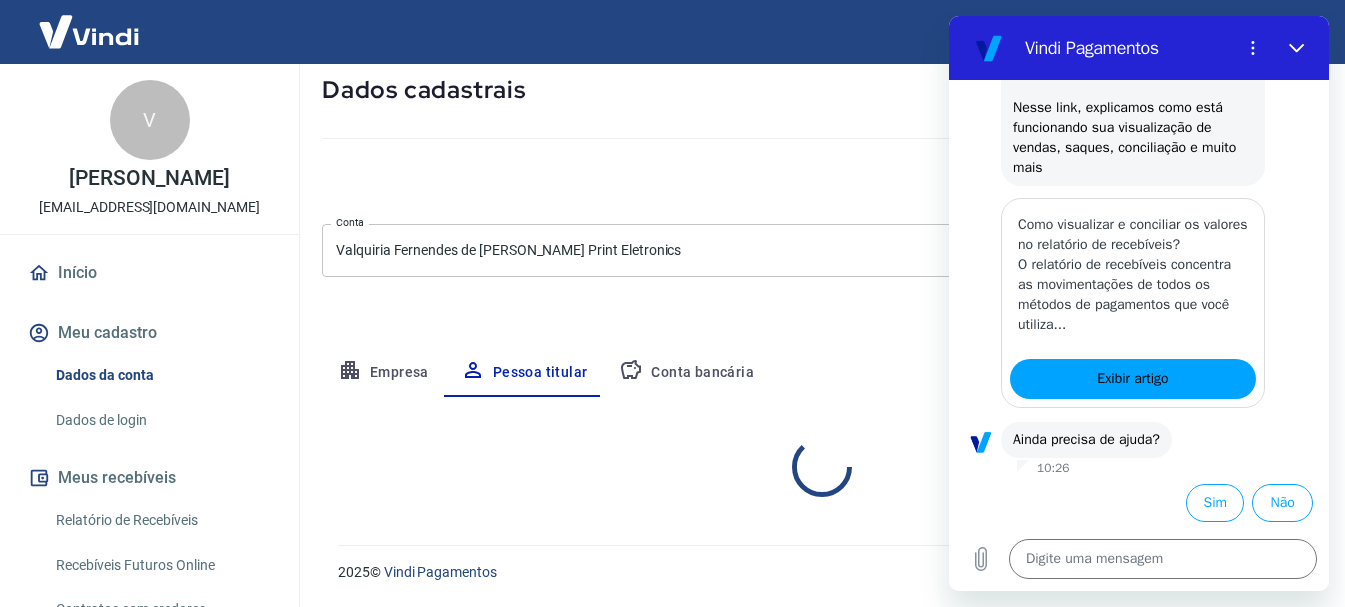 scroll, scrollTop: 193, scrollLeft: 0, axis: vertical 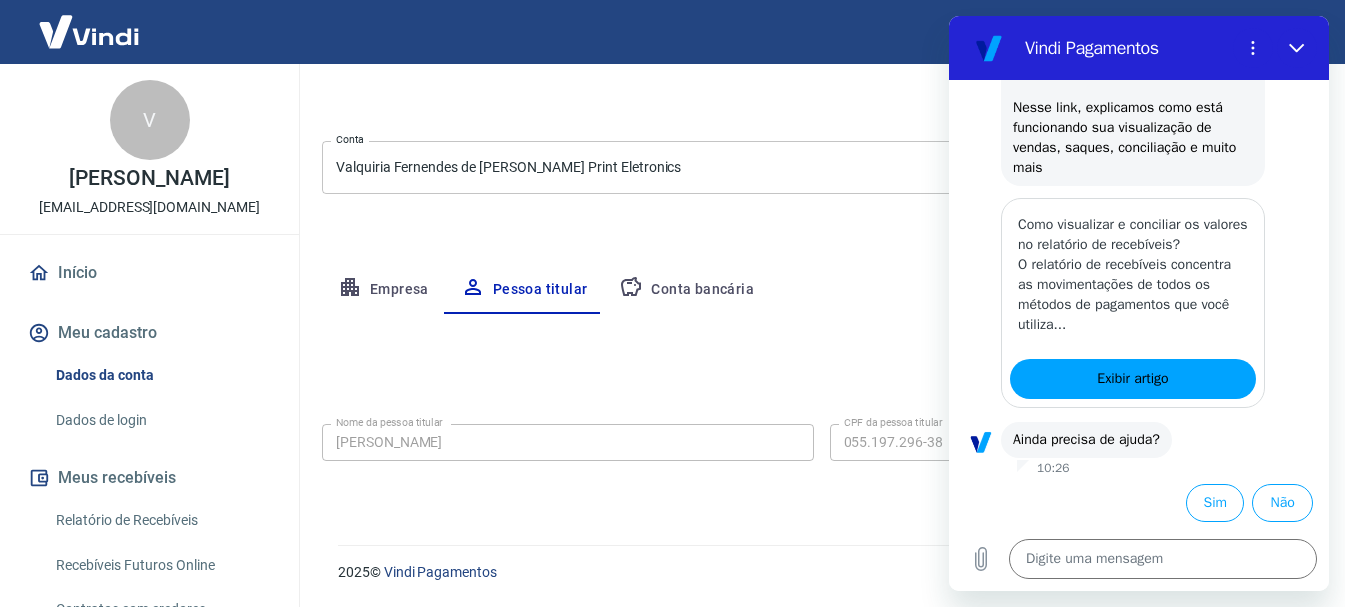 click on "Conta bancária" at bounding box center [686, 290] 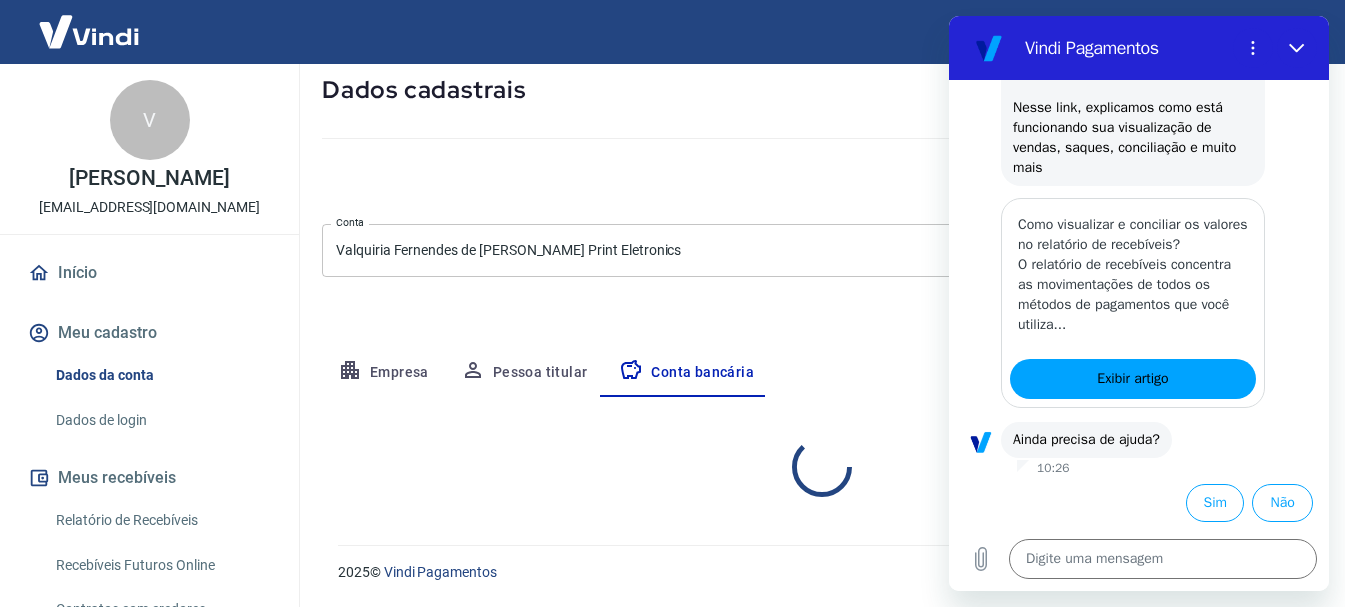 select on "1" 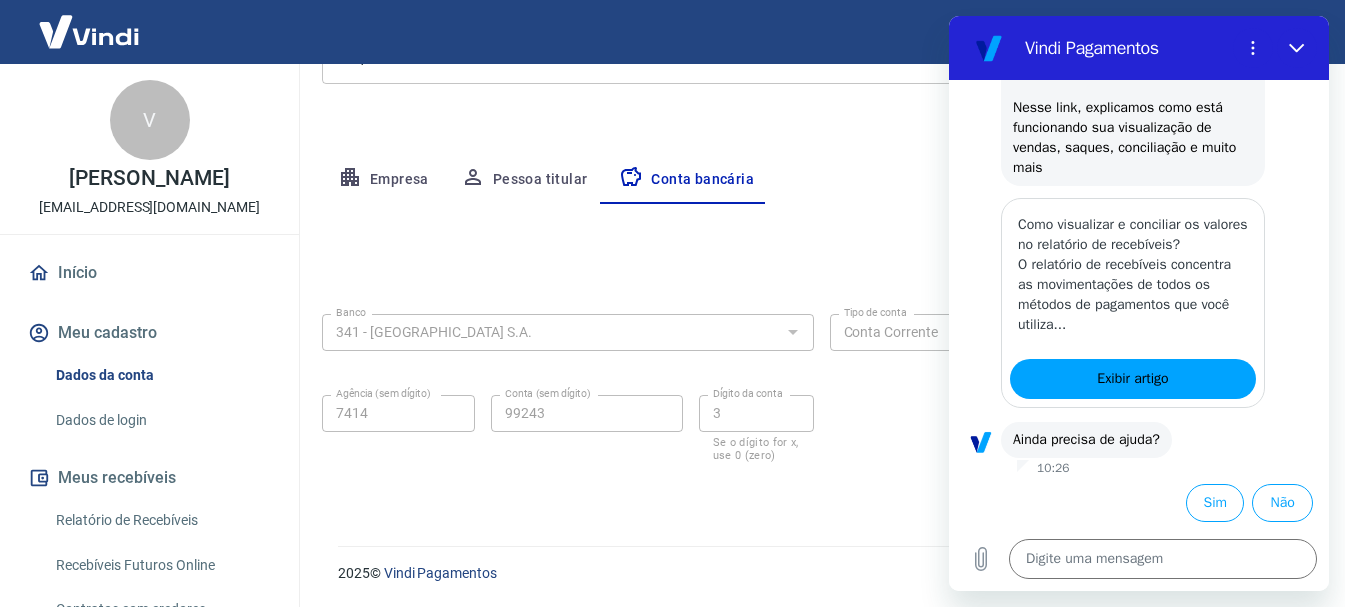 scroll, scrollTop: 304, scrollLeft: 0, axis: vertical 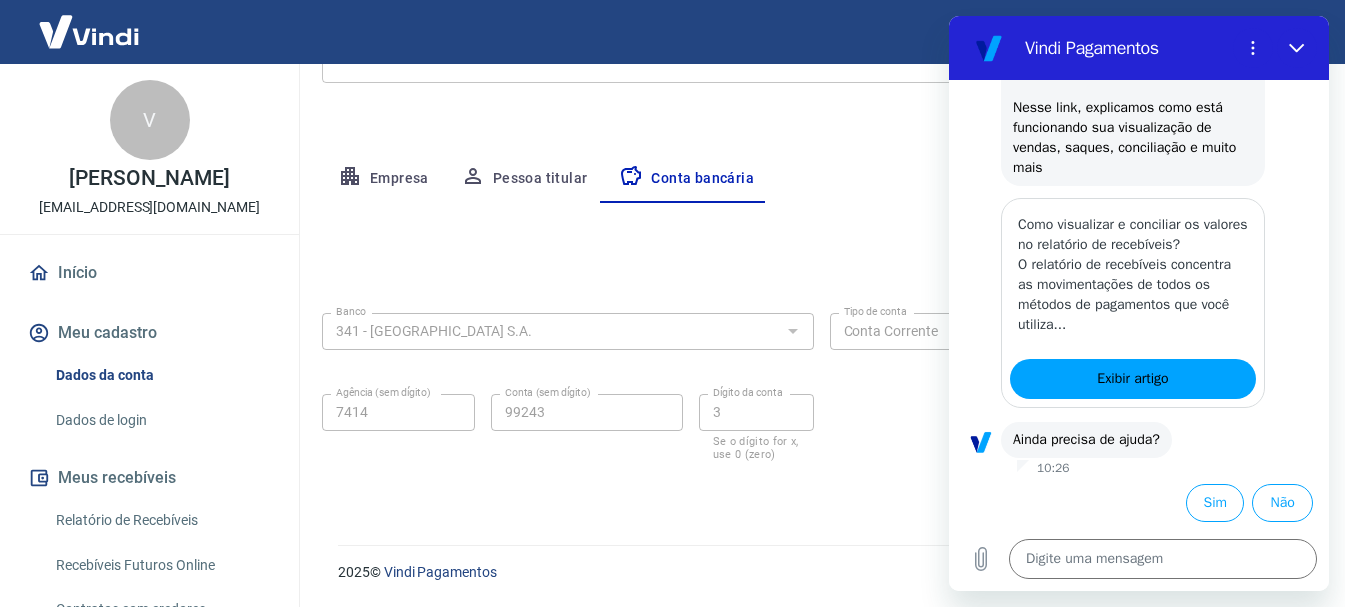 click on "Editar conta bancária" at bounding box center (821, 262) 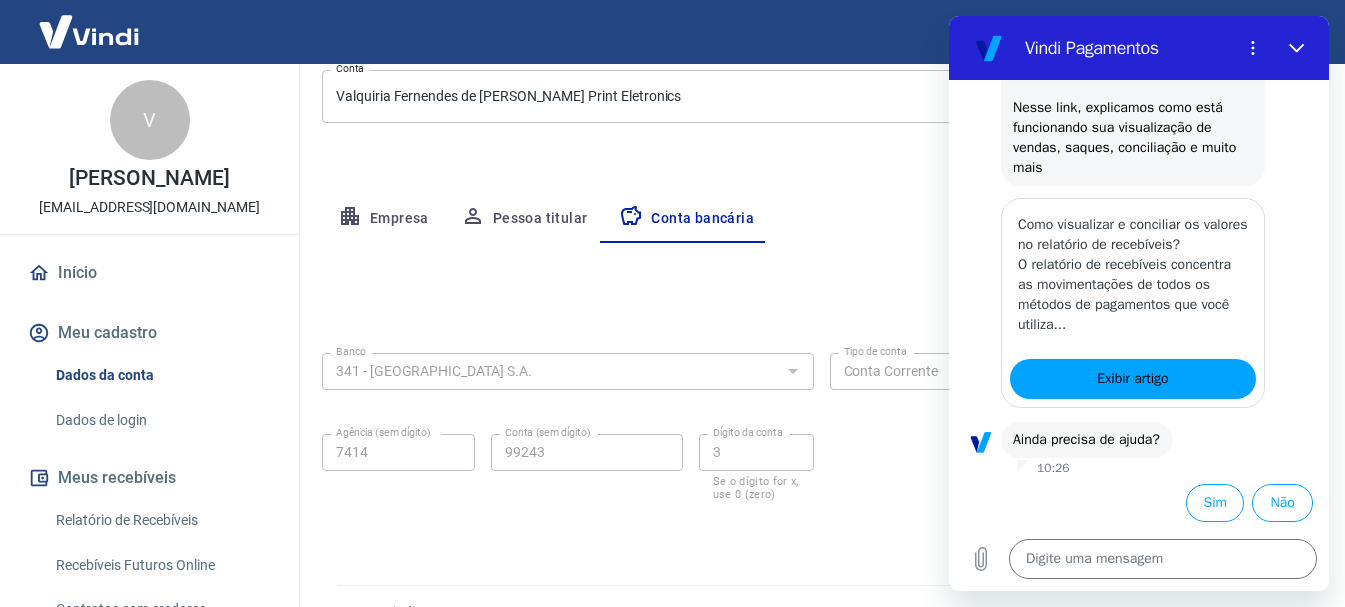 scroll, scrollTop: 304, scrollLeft: 0, axis: vertical 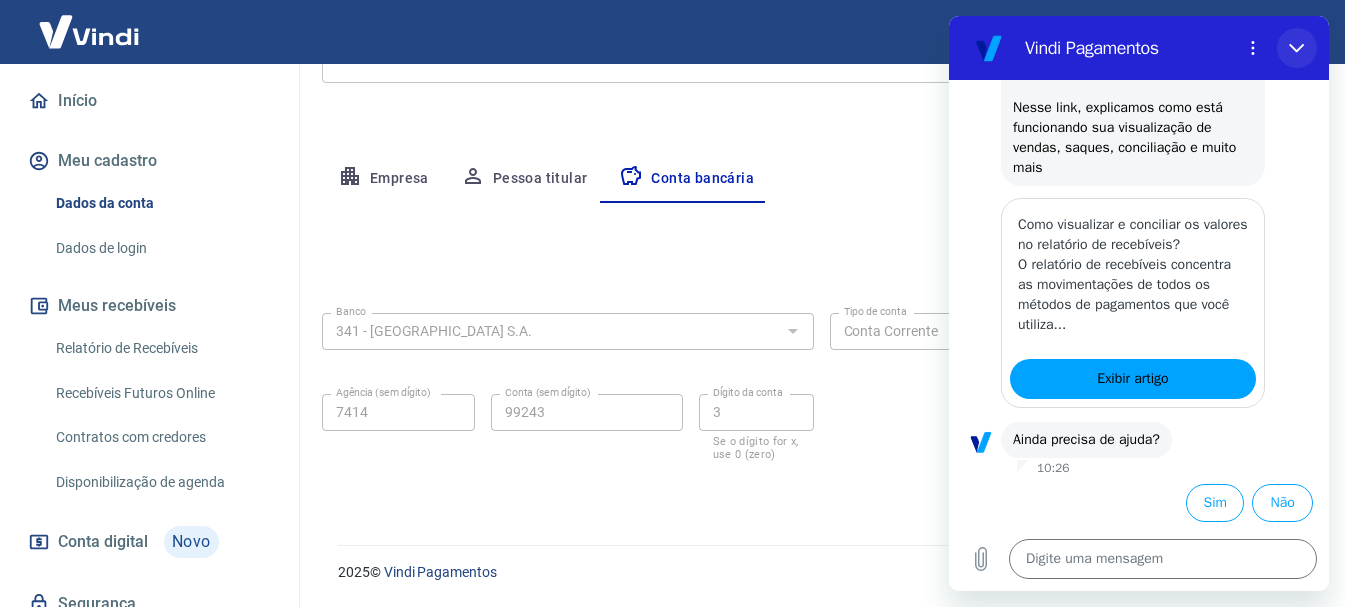 click 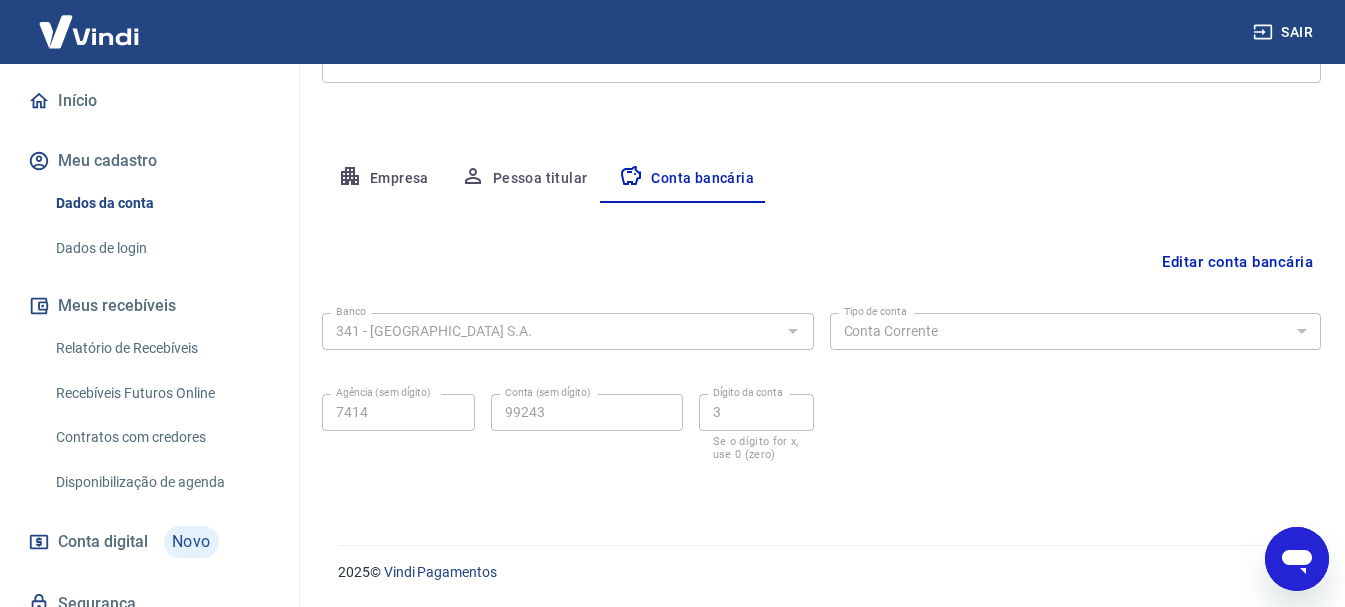 click on "Editar conta bancária" at bounding box center (1237, 262) 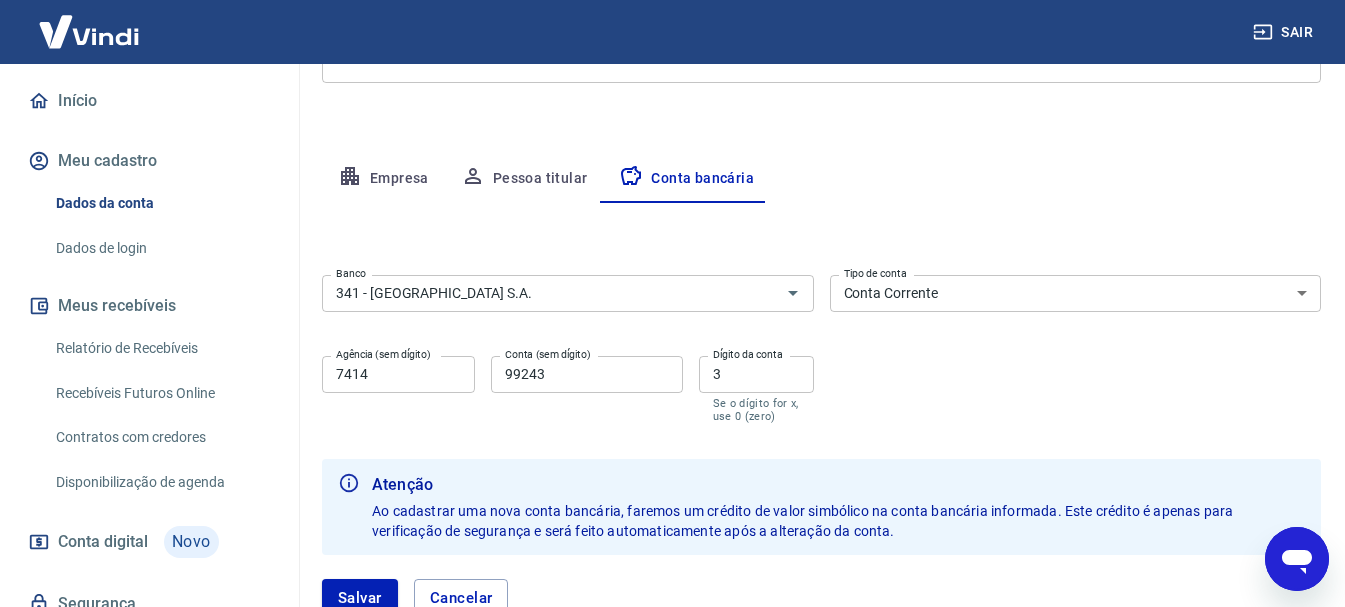 type on "x" 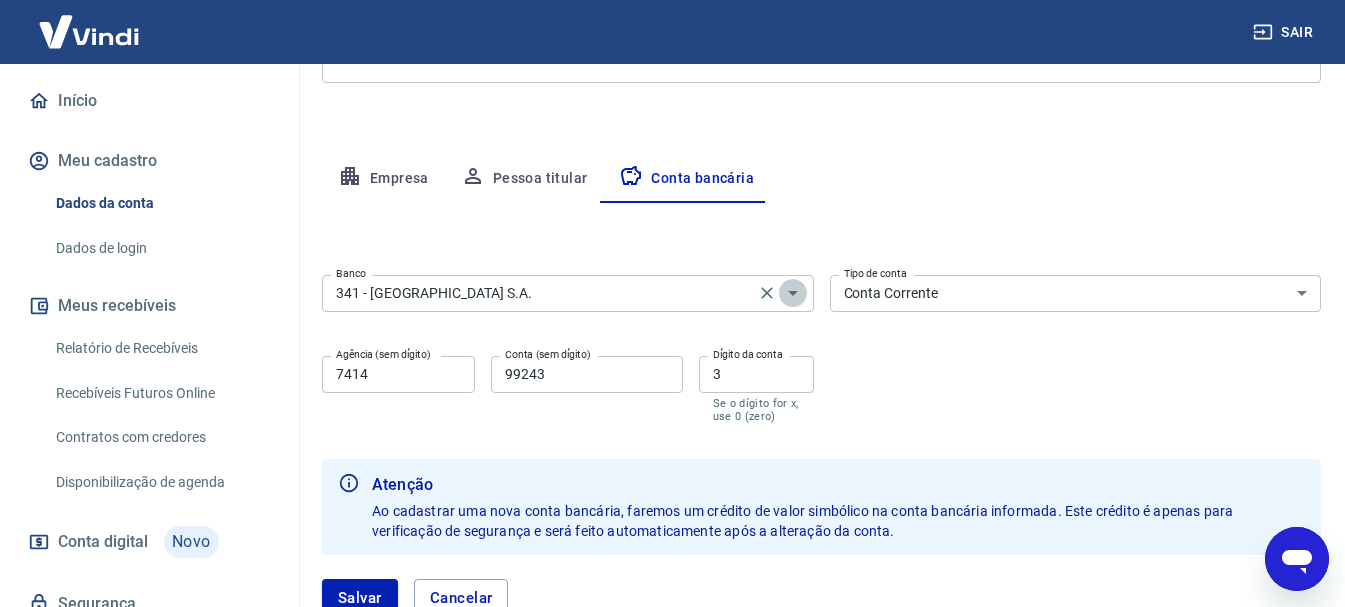 click 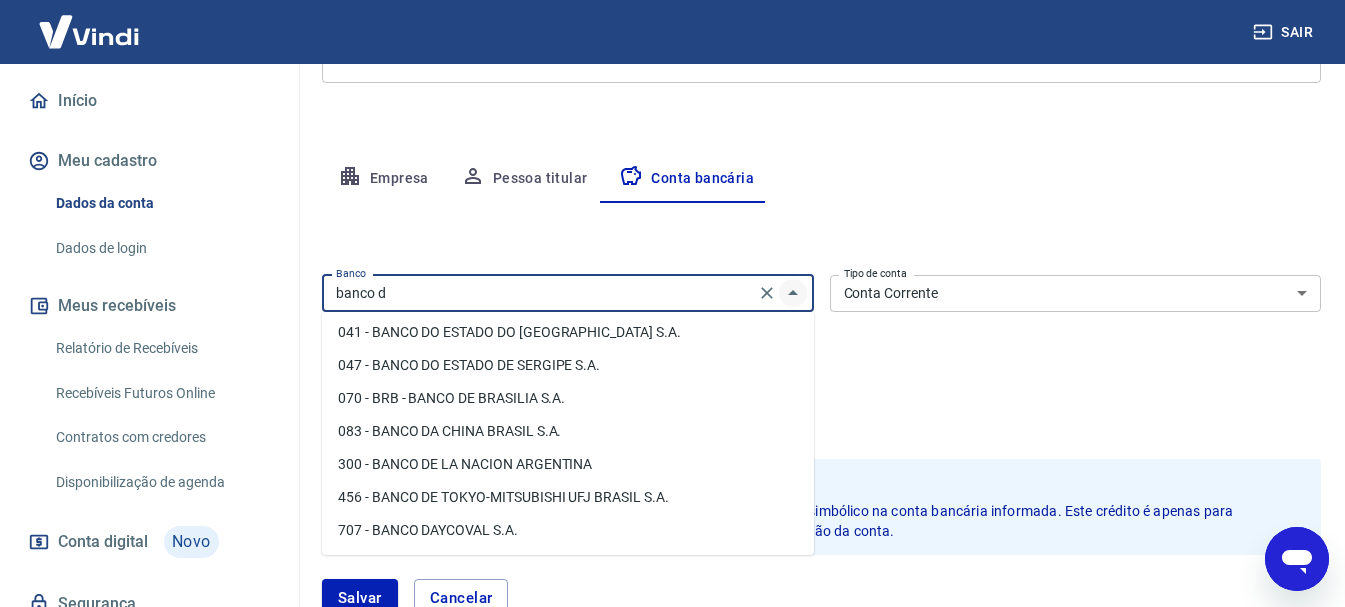 scroll, scrollTop: 0, scrollLeft: 0, axis: both 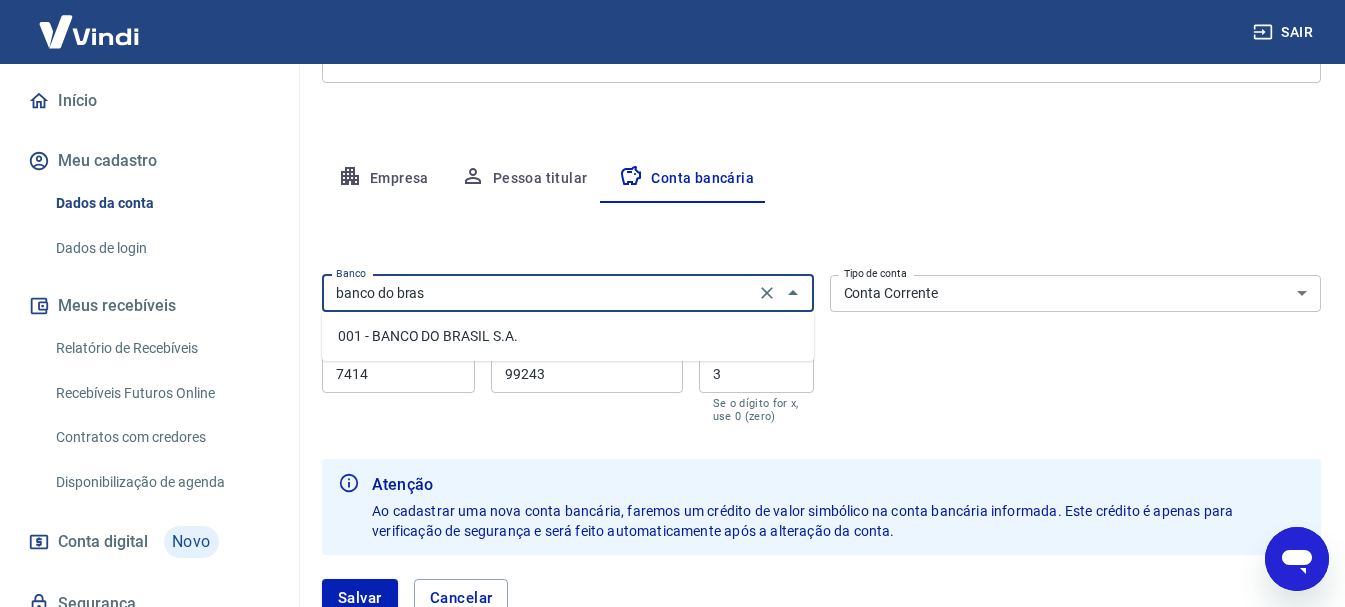 click on "001 - BANCO DO BRASIL S.A." at bounding box center [568, 336] 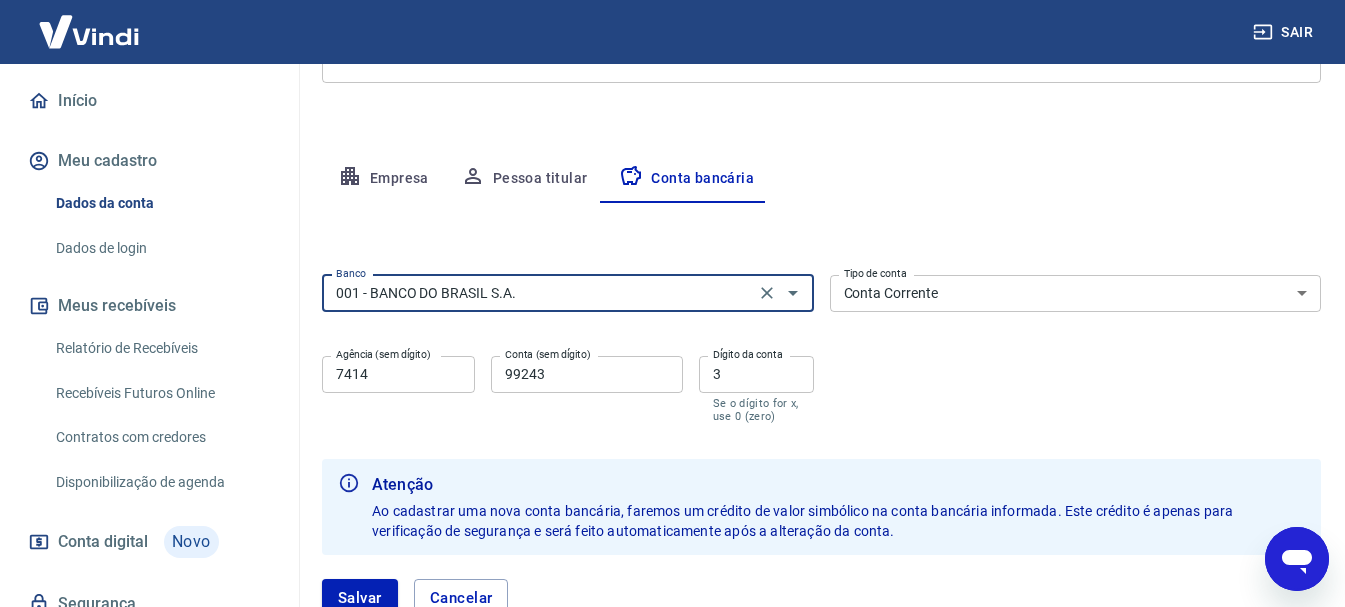 type on "001 - BANCO DO BRASIL S.A." 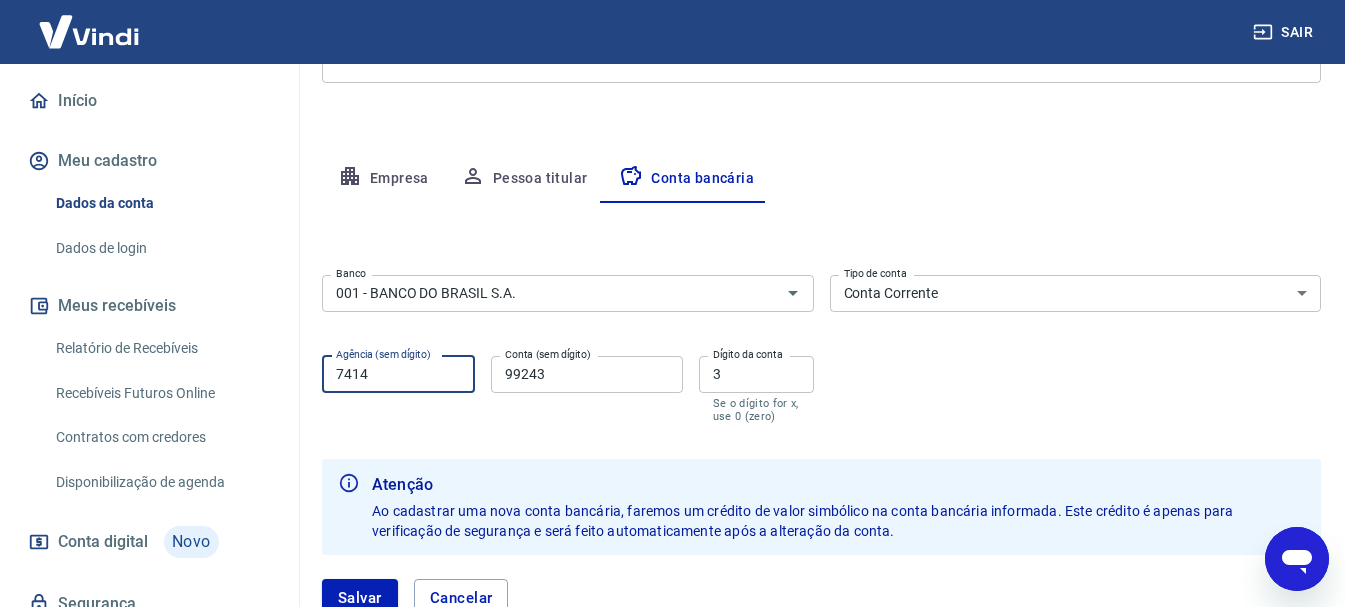 click on "7414" at bounding box center (398, 374) 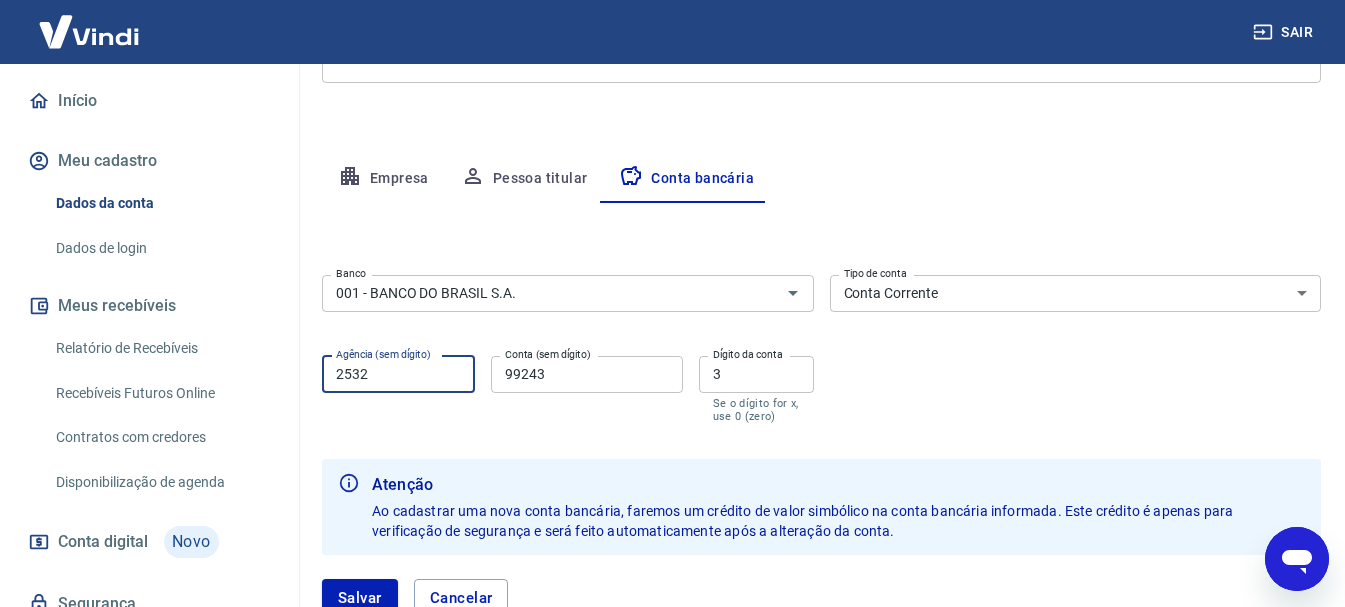 type on "2532" 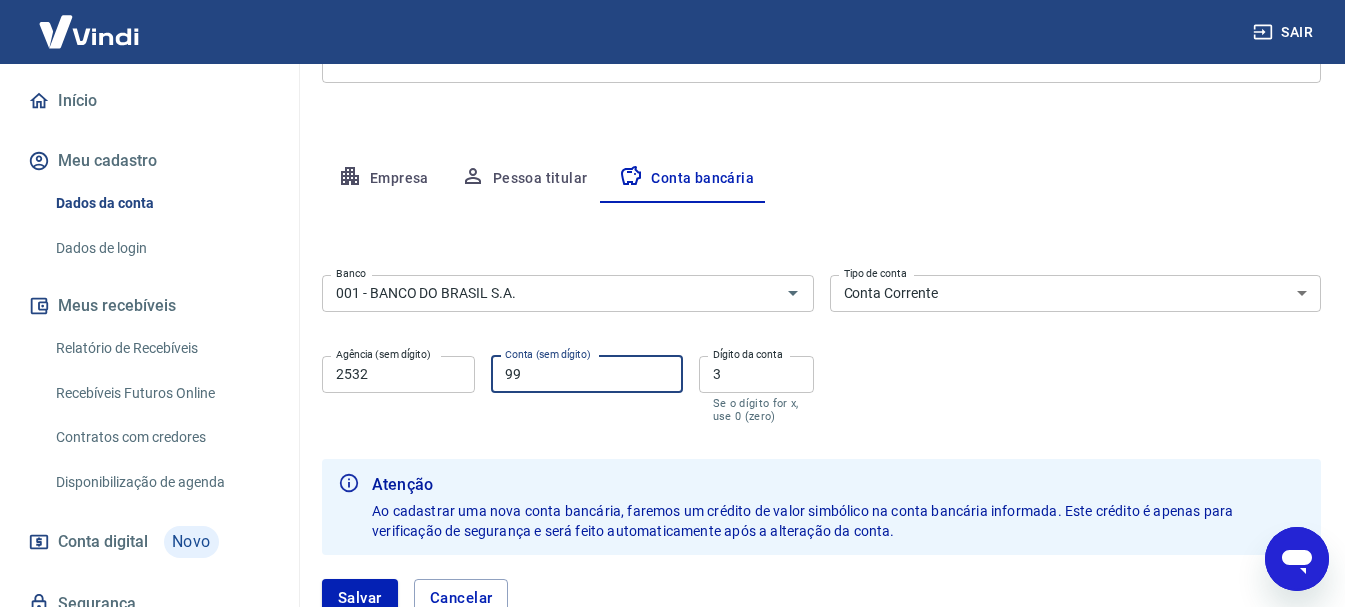 type on "9" 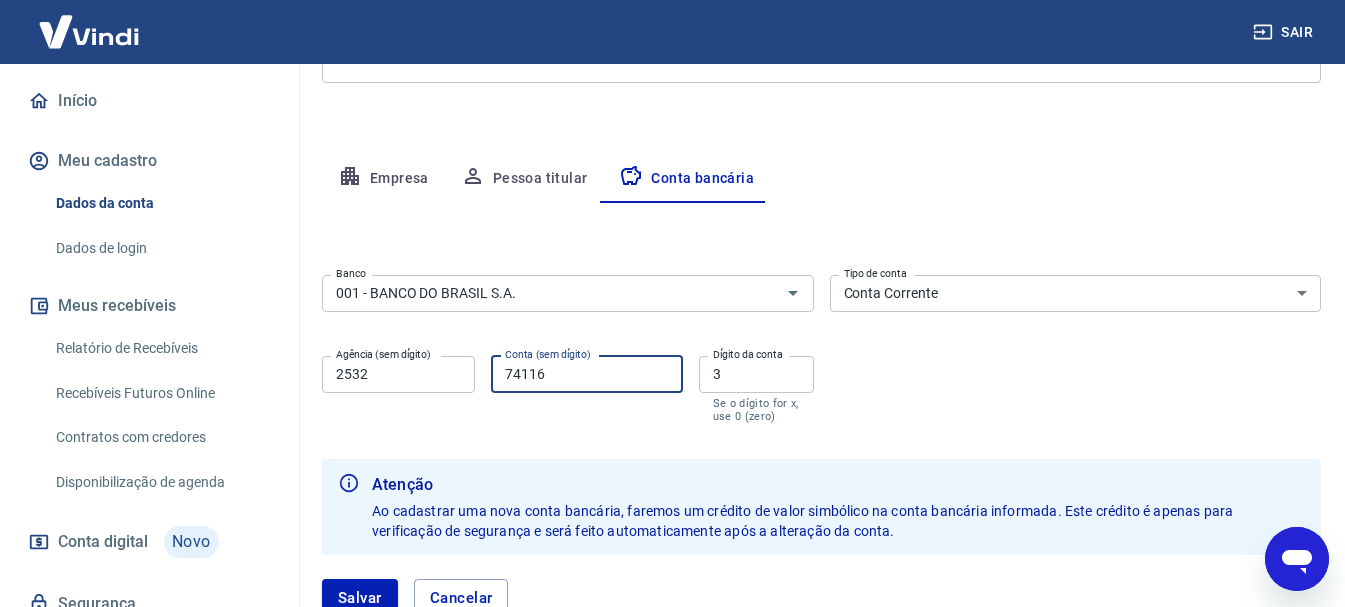 type on "74116" 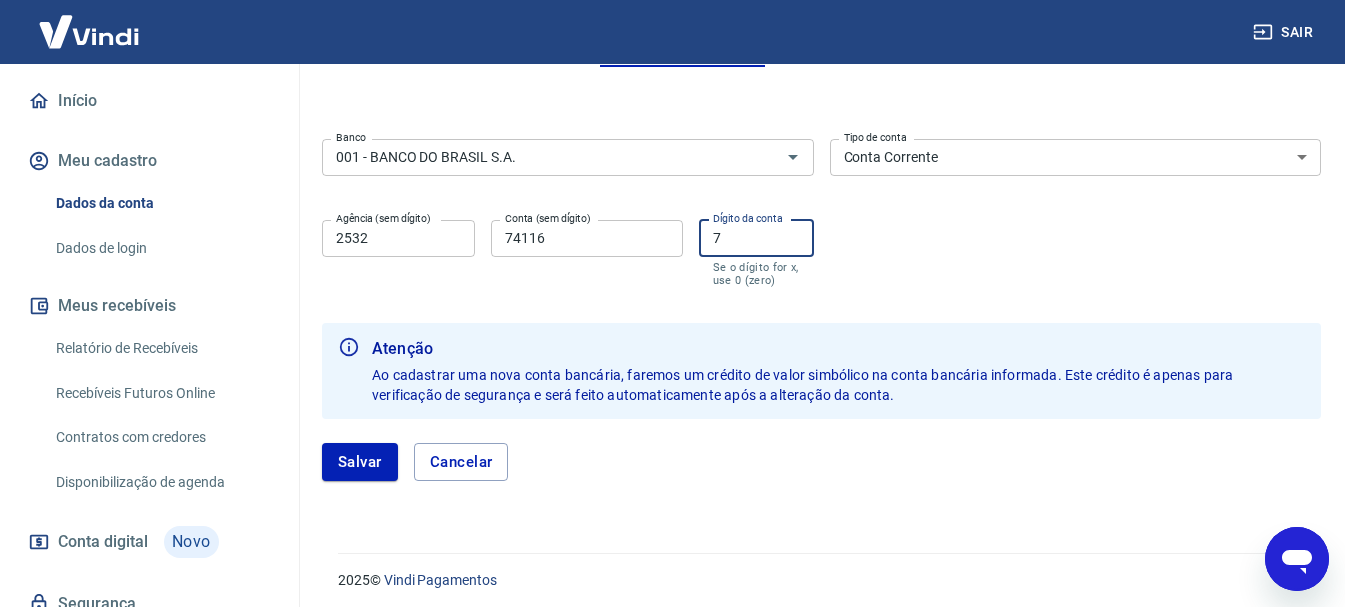 scroll, scrollTop: 448, scrollLeft: 0, axis: vertical 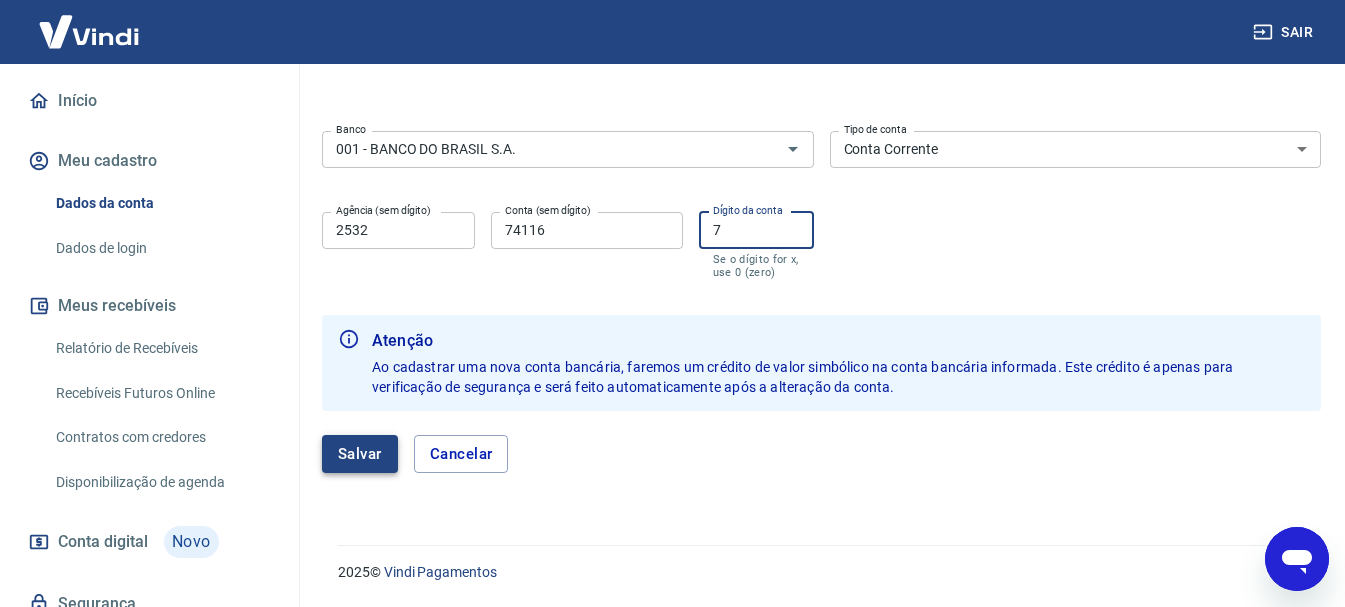 type on "7" 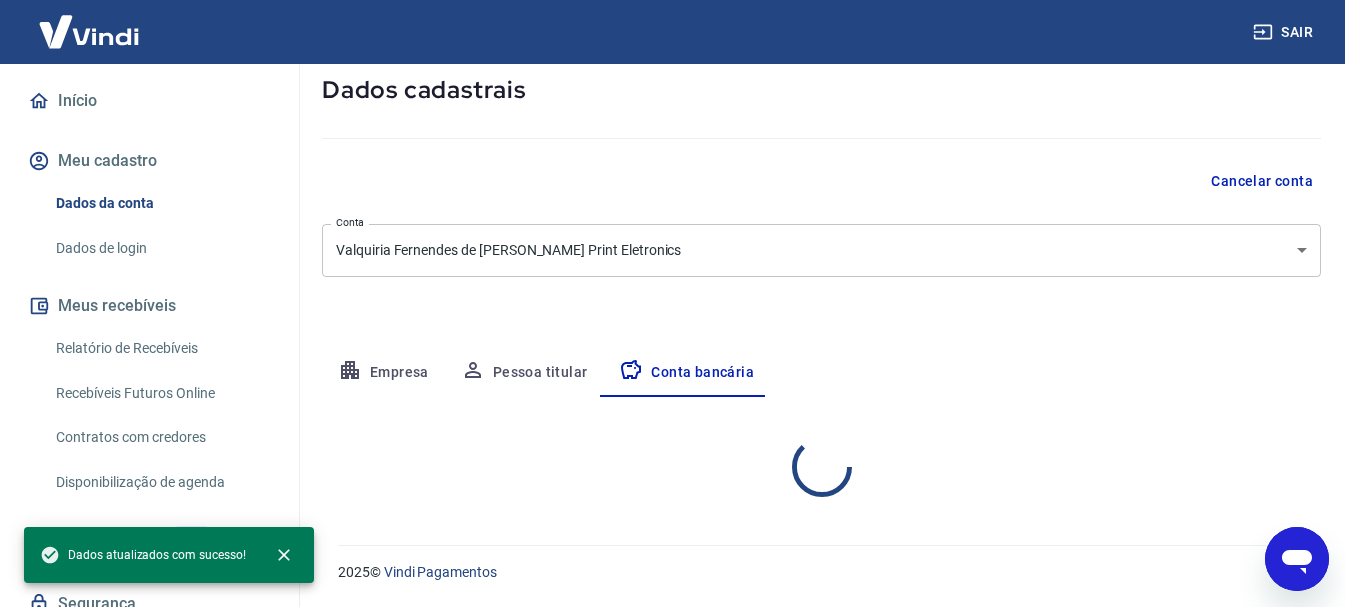select on "1" 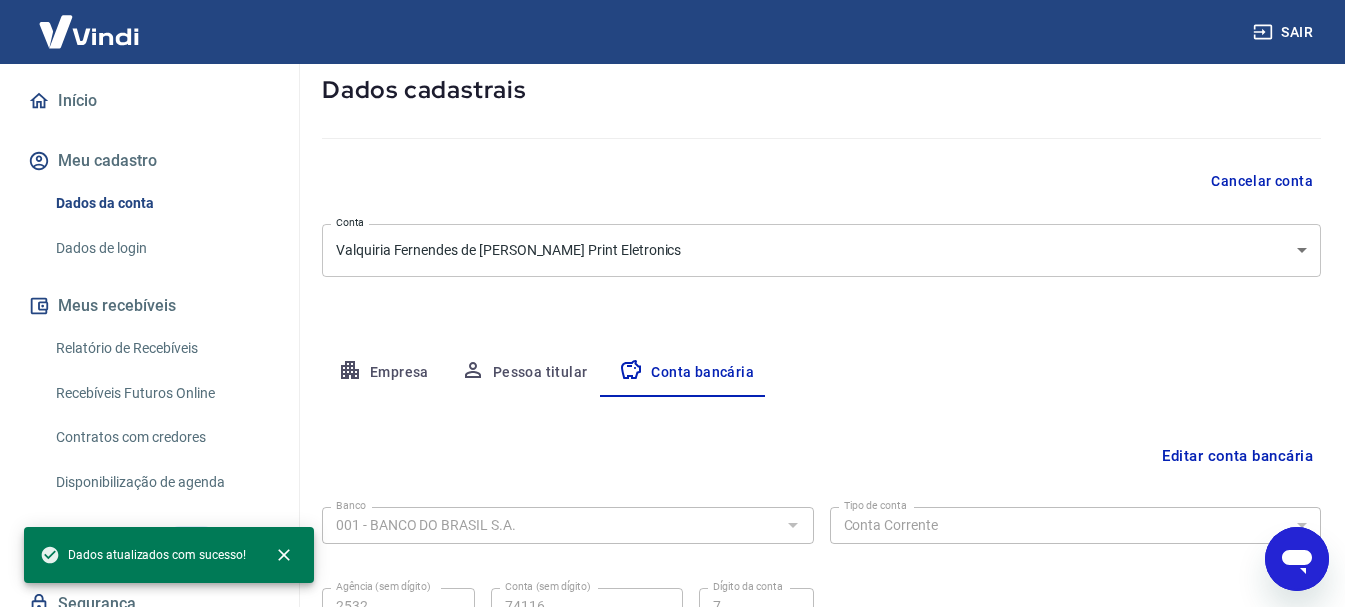scroll, scrollTop: 304, scrollLeft: 0, axis: vertical 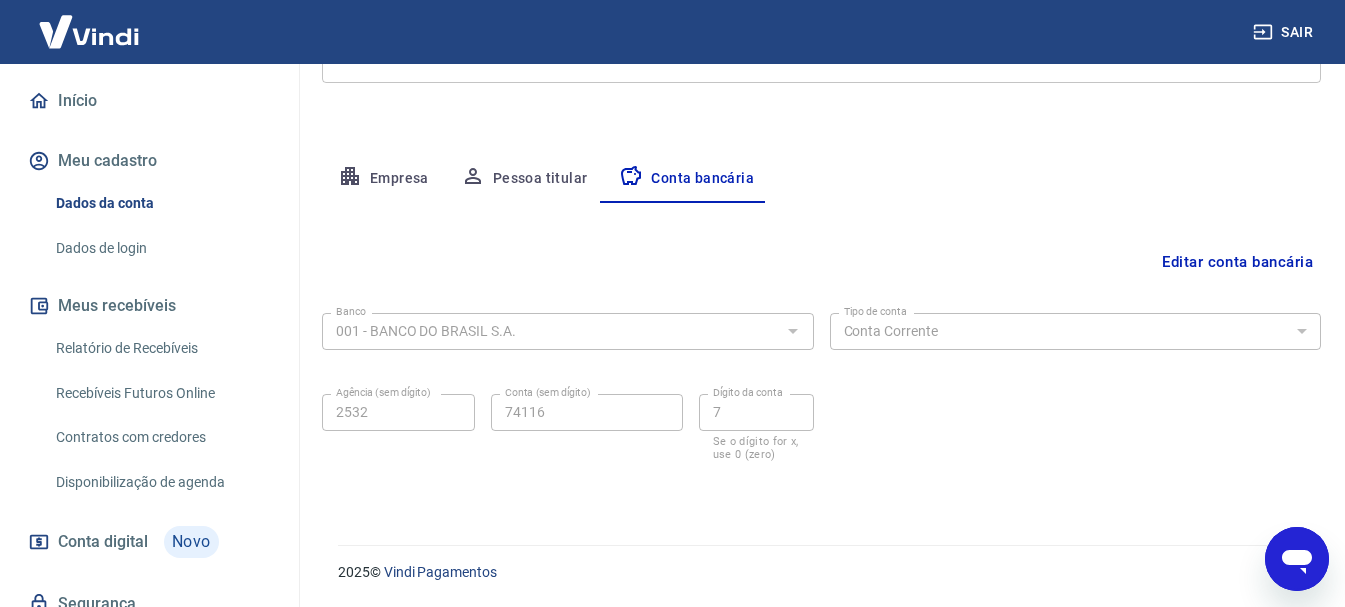 type on "x" 